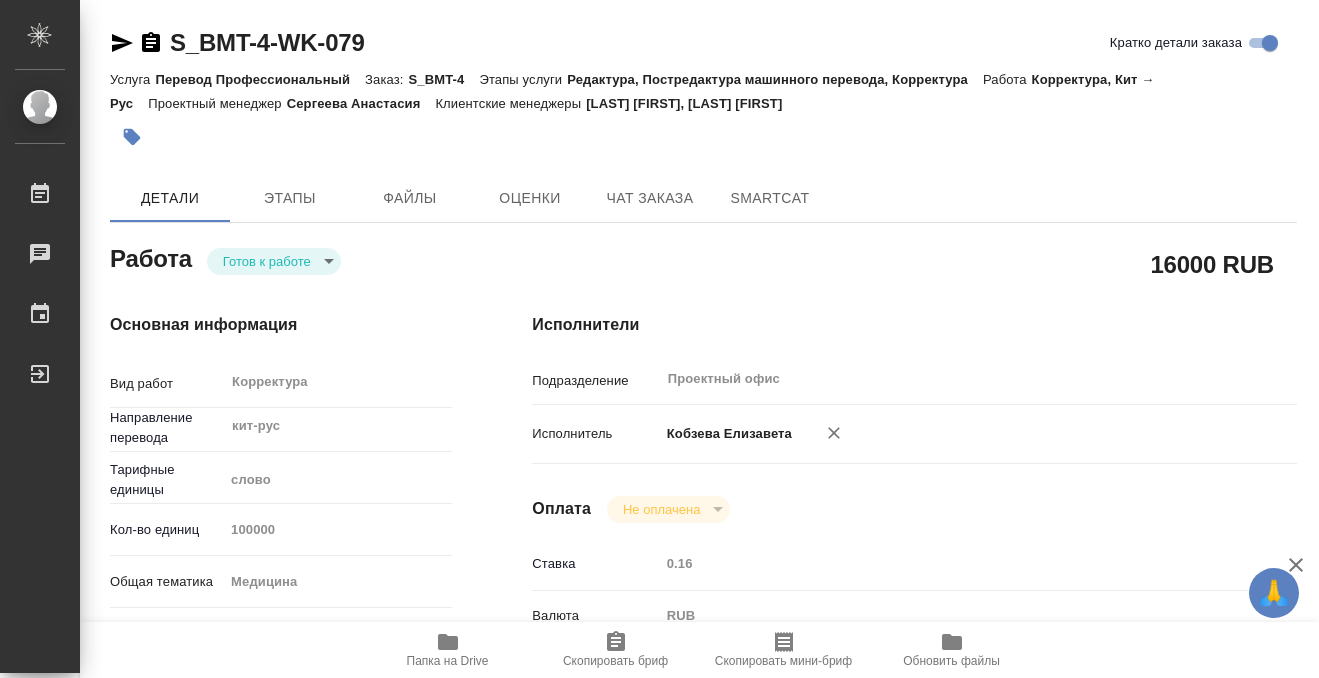 scroll, scrollTop: 0, scrollLeft: 0, axis: both 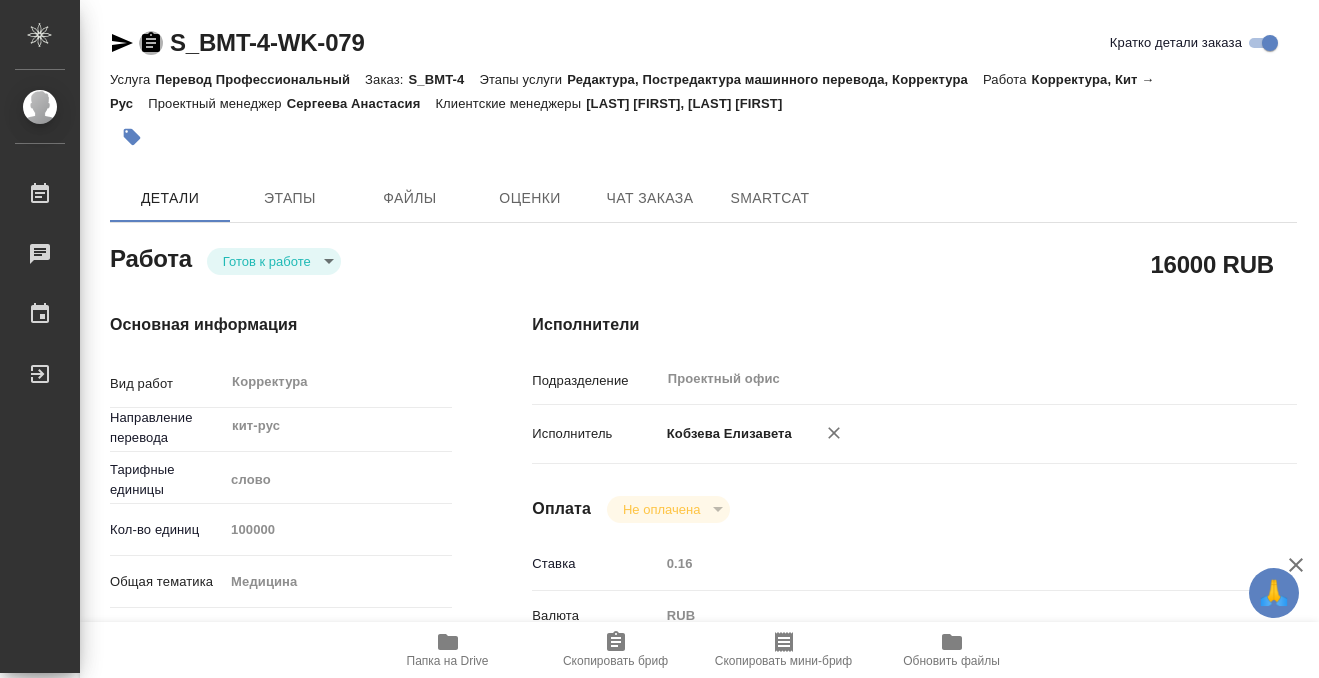 click 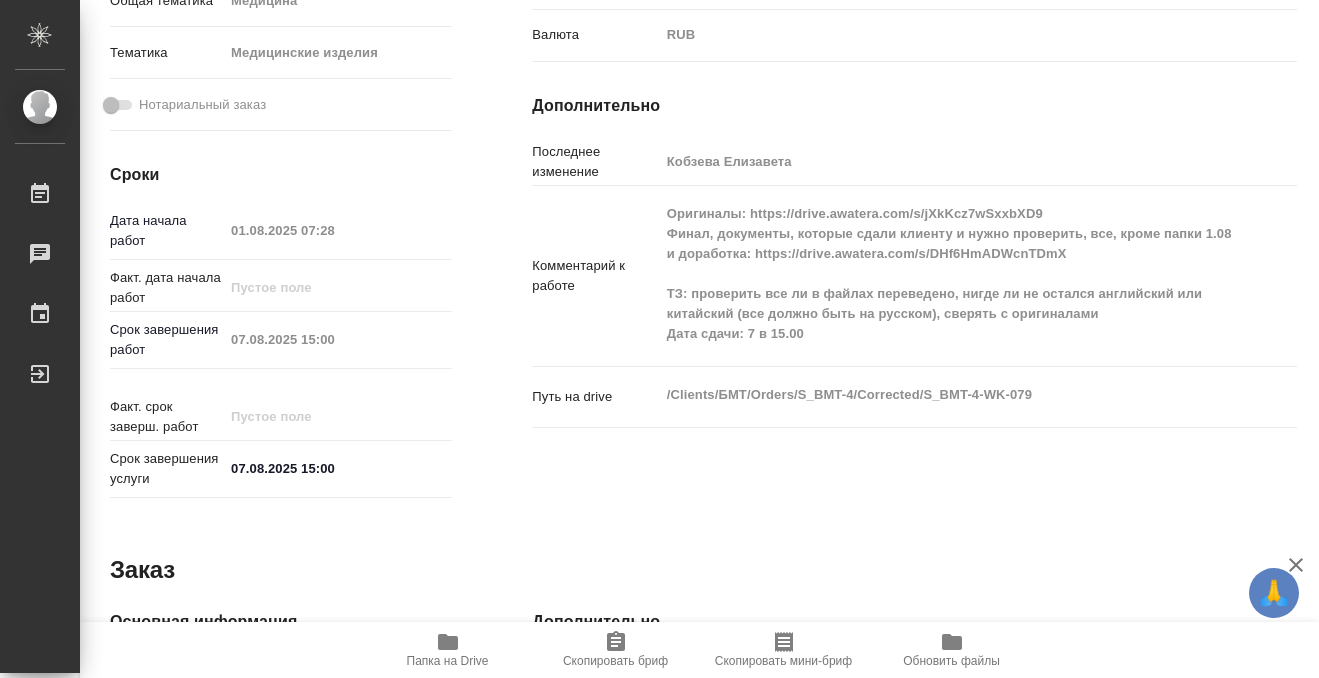 scroll, scrollTop: 540, scrollLeft: 0, axis: vertical 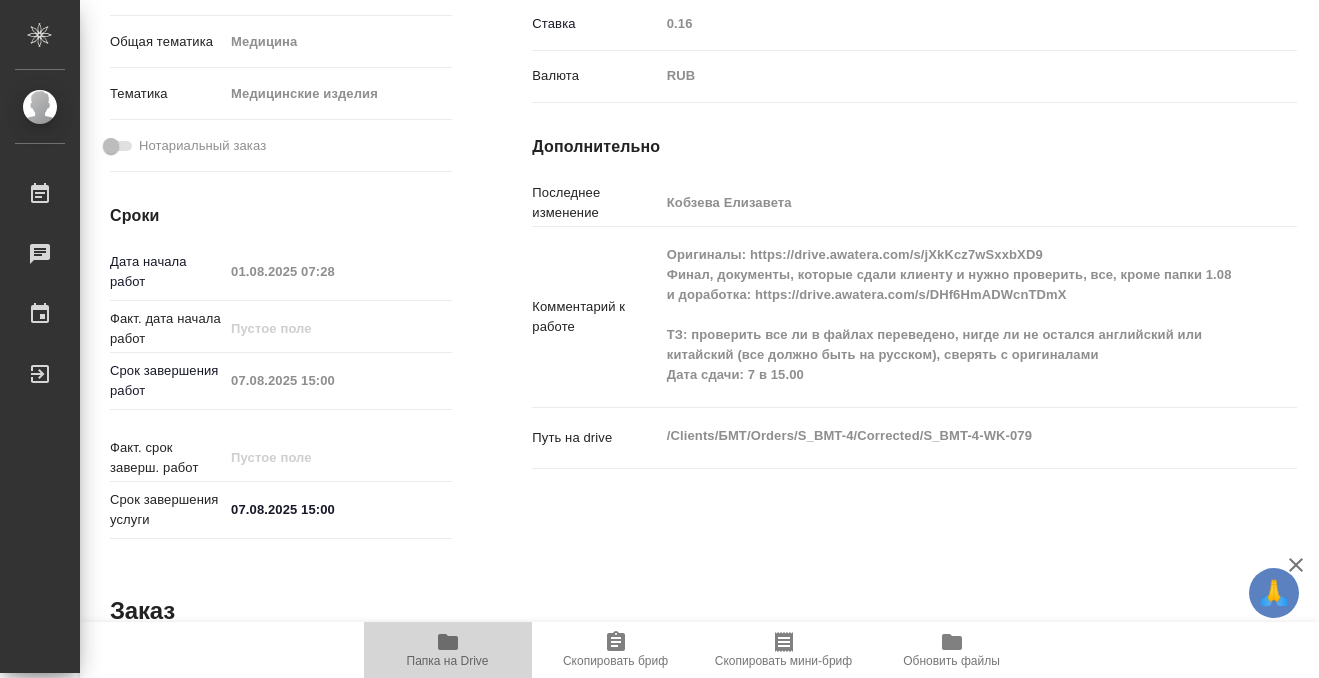 click on "Папка на Drive" at bounding box center [448, 650] 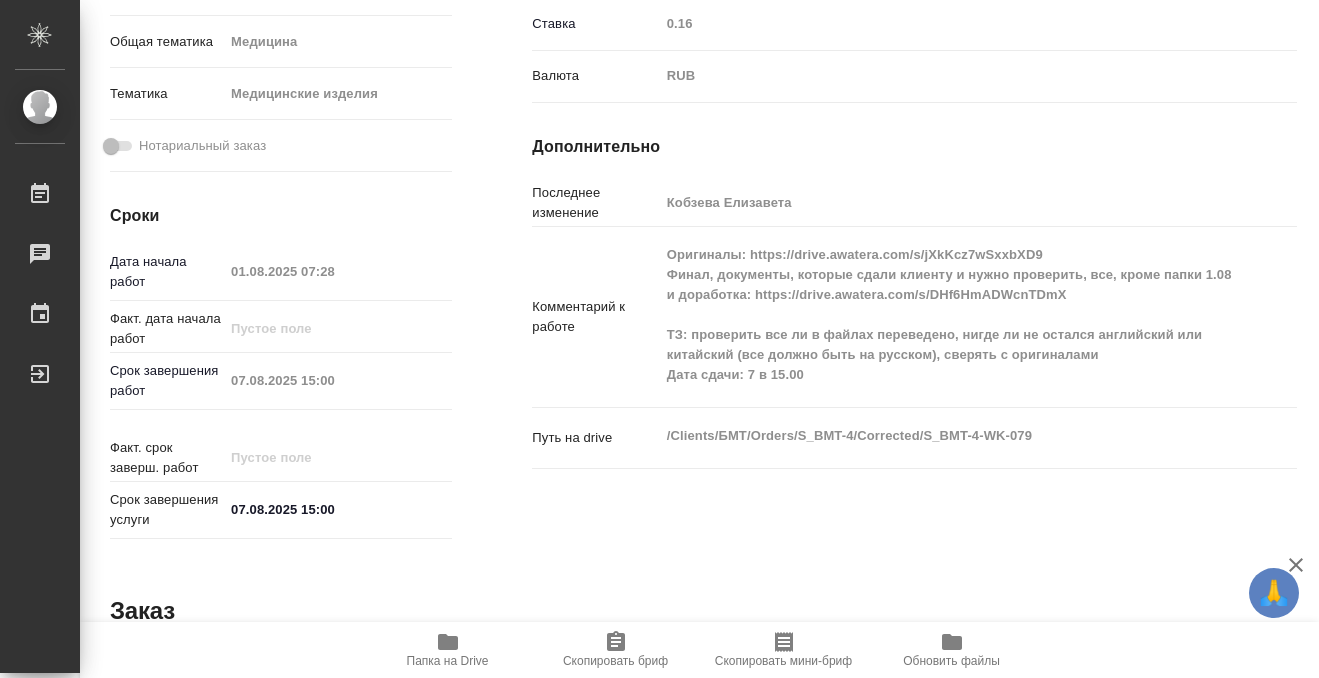 scroll, scrollTop: 0, scrollLeft: 0, axis: both 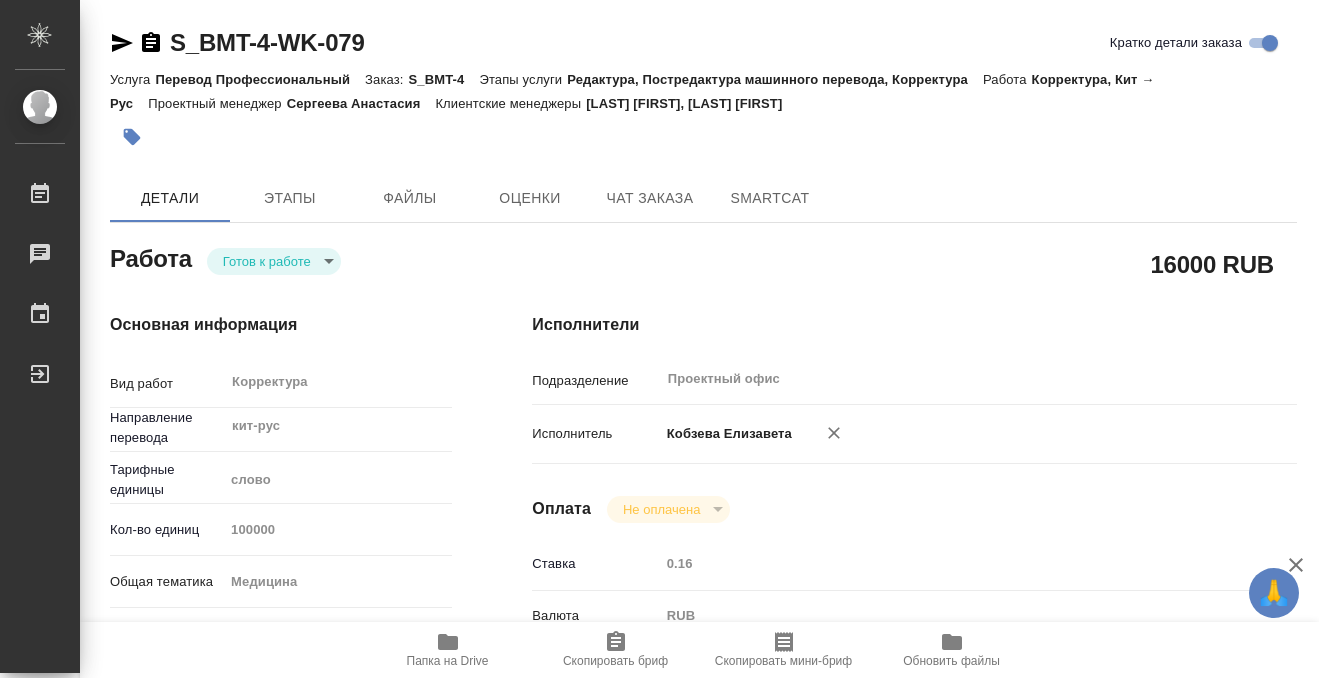 click 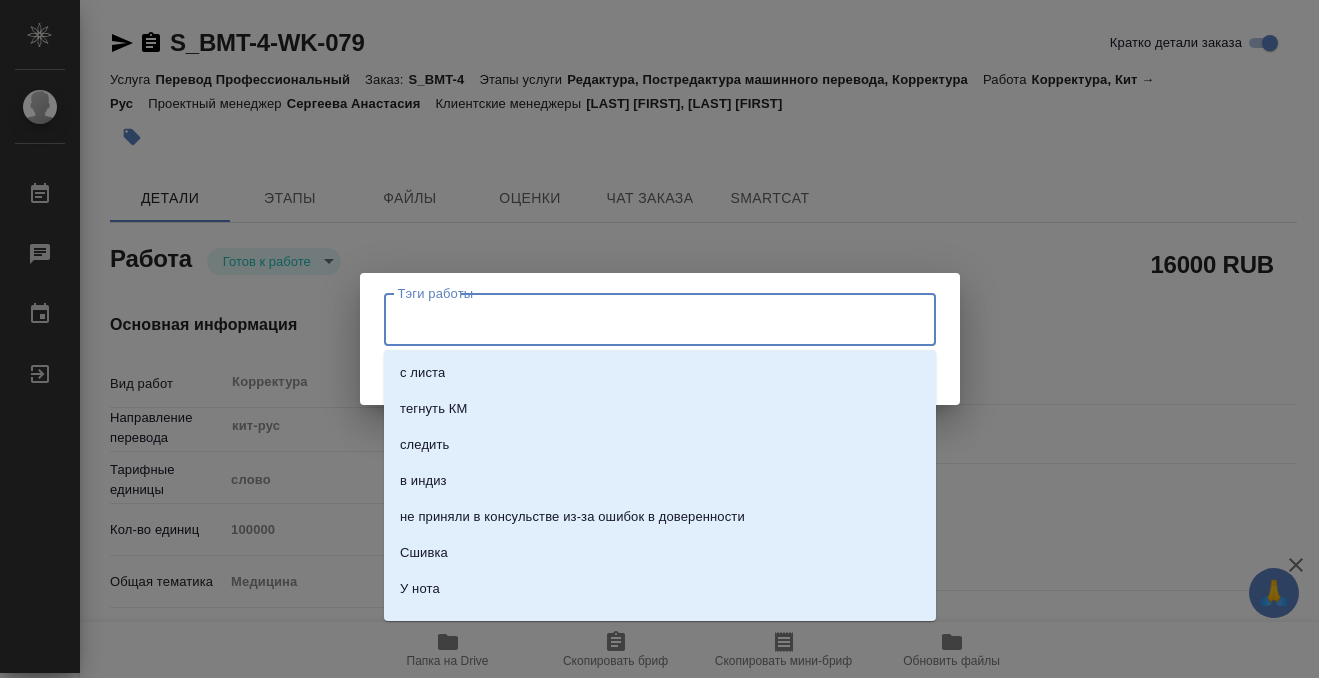click on "Тэги работы" at bounding box center (641, 319) 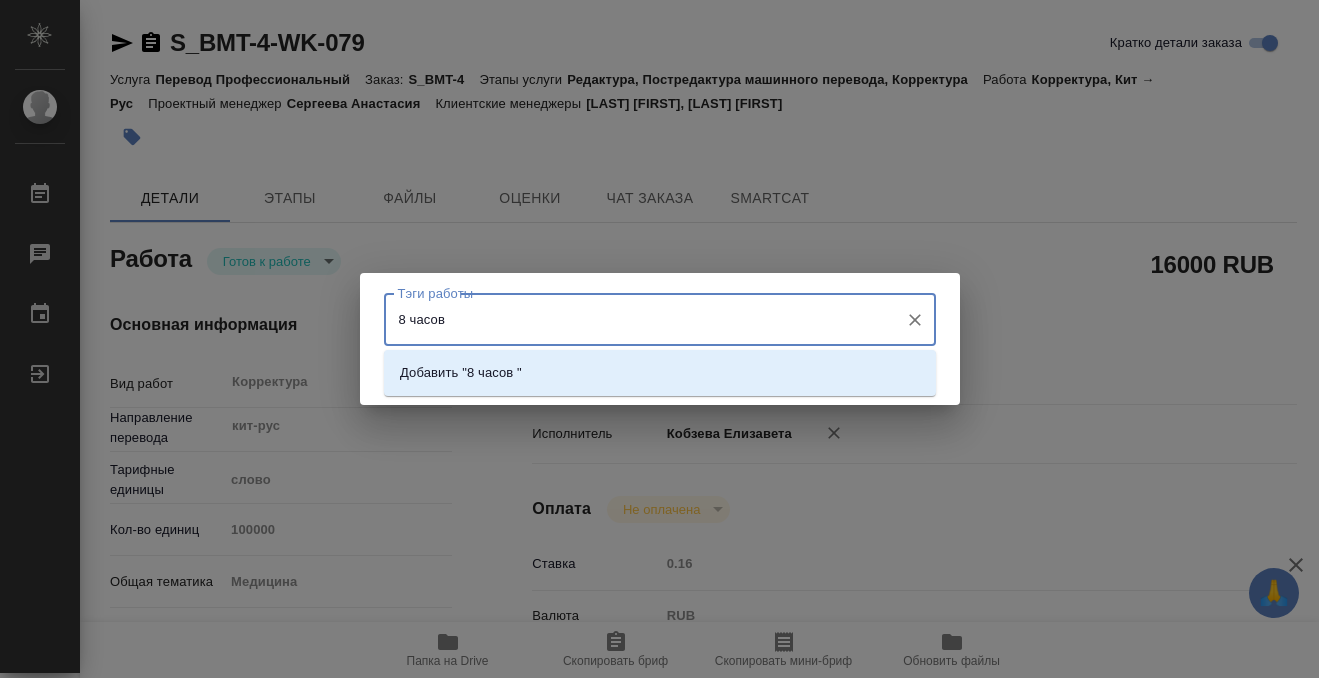 type on "8 часов" 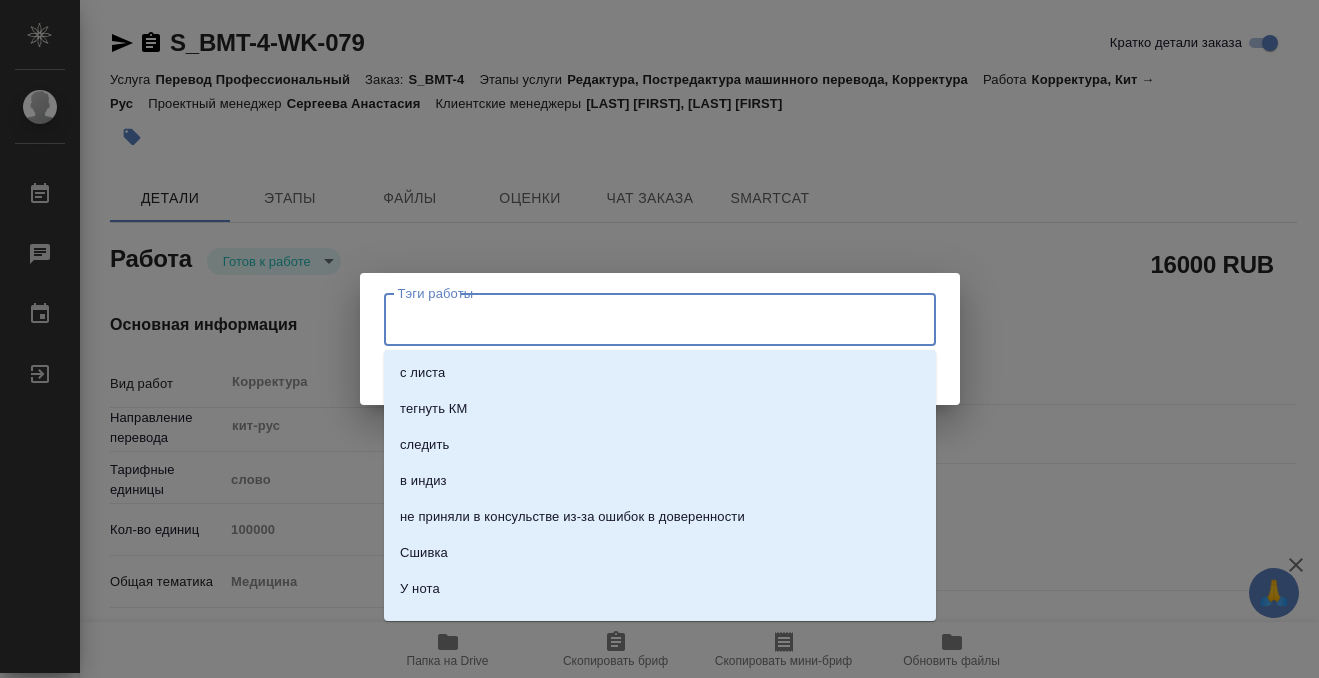 click on "Тэги работы" at bounding box center [641, 319] 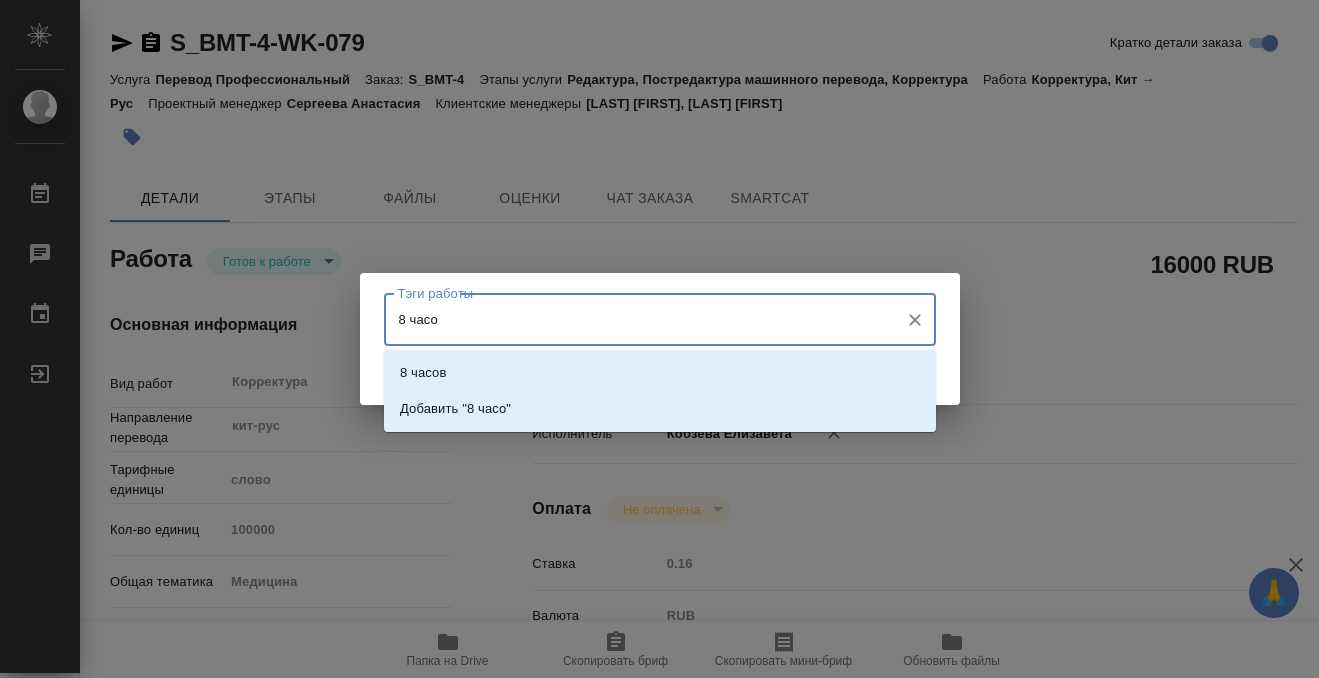 type on "8 часов" 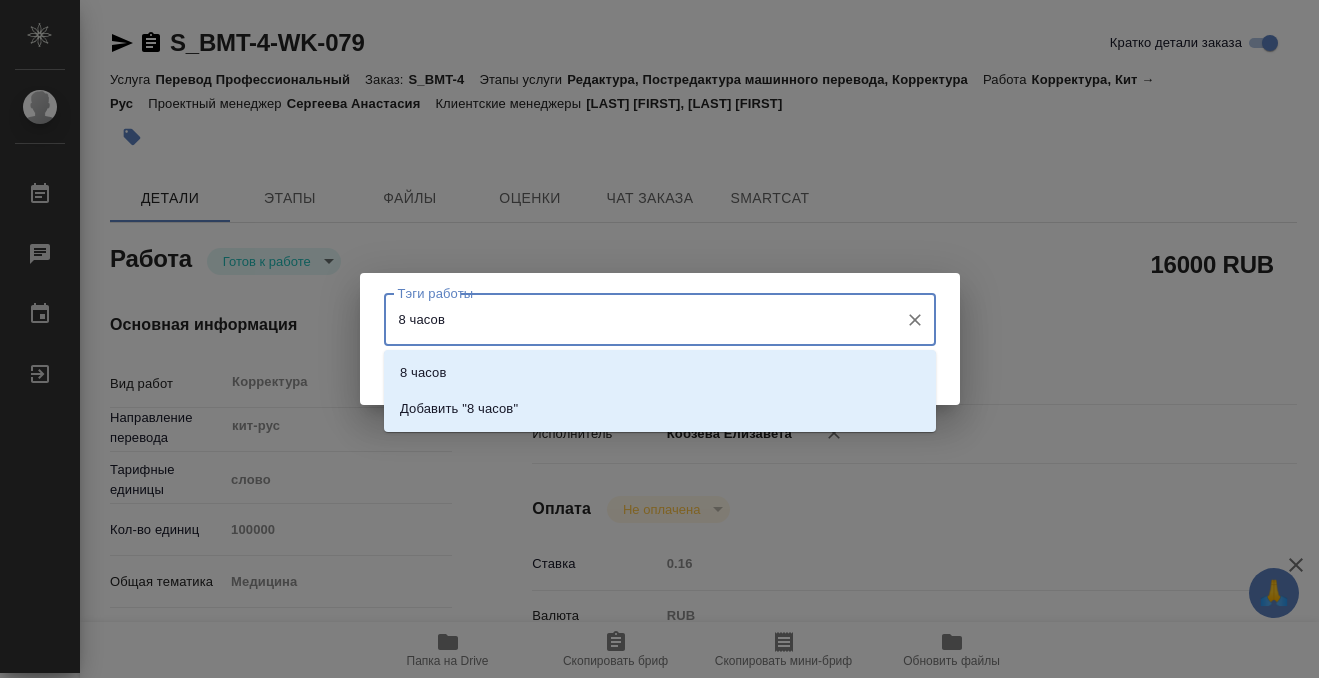 type 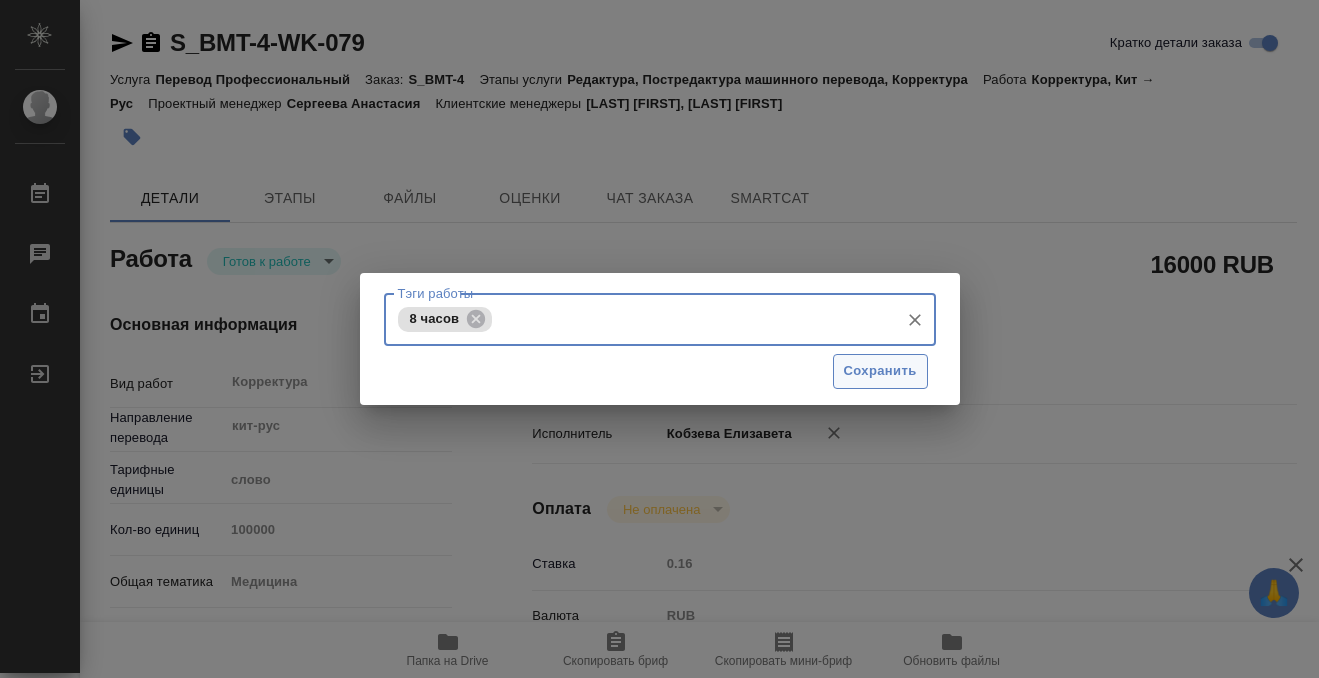 click on "Сохранить" at bounding box center [880, 371] 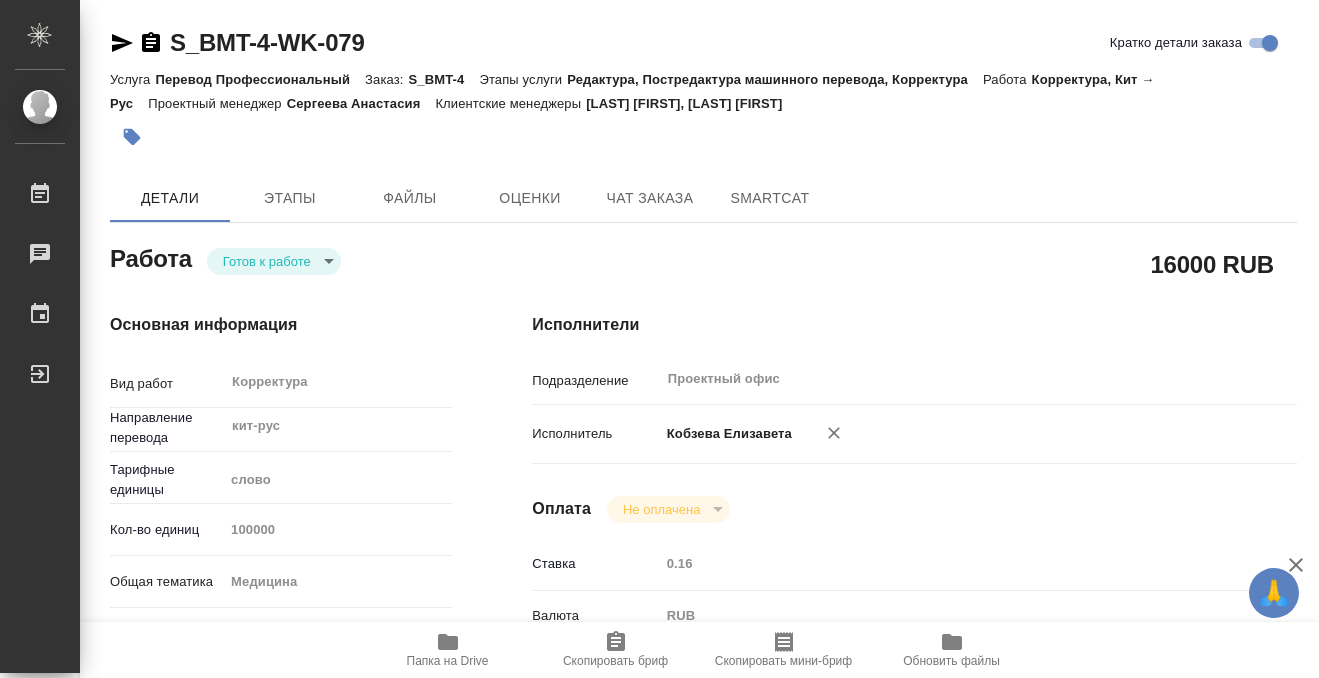 type on "readyForWork" 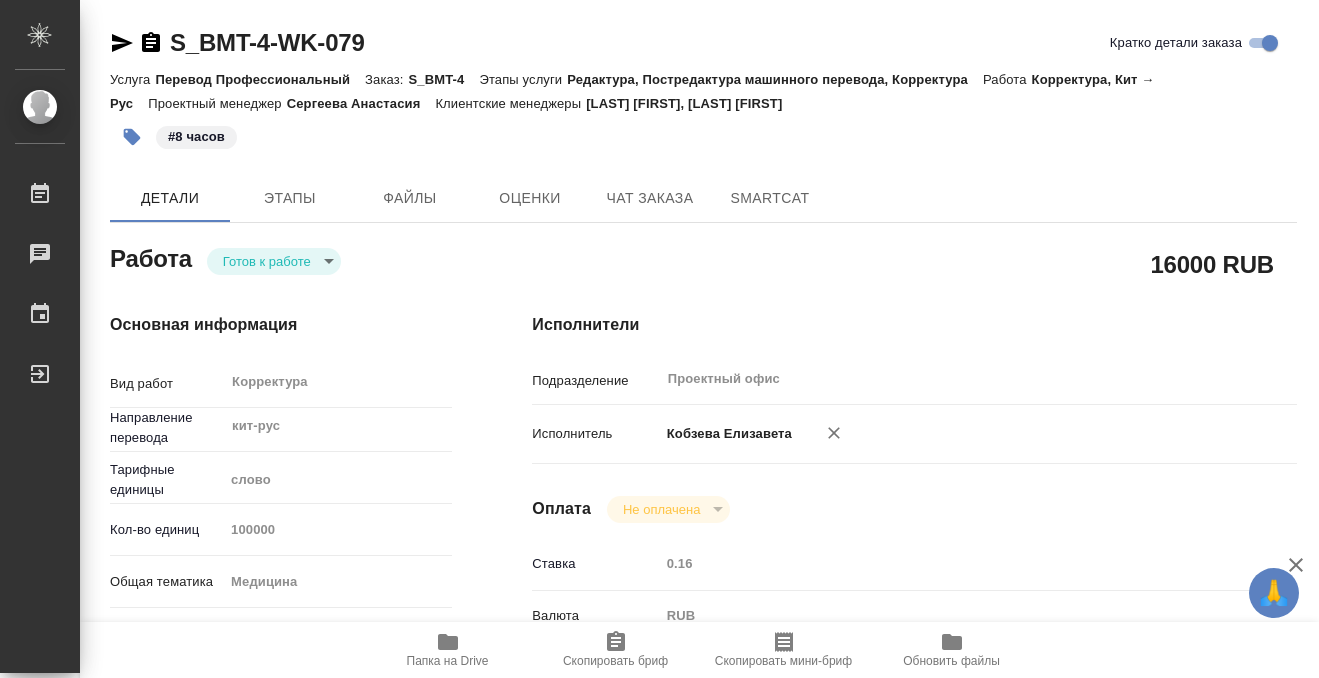 click on "🙏 .cls-1
fill:#fff;
AWATERA Kobzeva Elizaveta Работы 0 Чаты График Выйти S_BMT-4-WK-079 Кратко детали заказа Услуга Перевод Профессиональный Заказ: S_BMT-4 Этапы услуги Редактура, Постредактура машинного перевода, Корректура Работа Корректура, Кит → Рус Проектный менеджер Сергеева Анастасия Клиентские менеджеры Krapivin Leonid, Никифорова Валерия #8 часов Детали Этапы Файлы Оценки Чат заказа SmartCat Работа Готов к работе readyForWork 16000 RUB Основная информация Вид работ Корректура x ​ Направление перевода кит-рус ​ Тарифные единицы слово 5a8b1489cc6b4906c91bfd90 Кол-во единиц 100000 Медицина med" at bounding box center [659, 339] 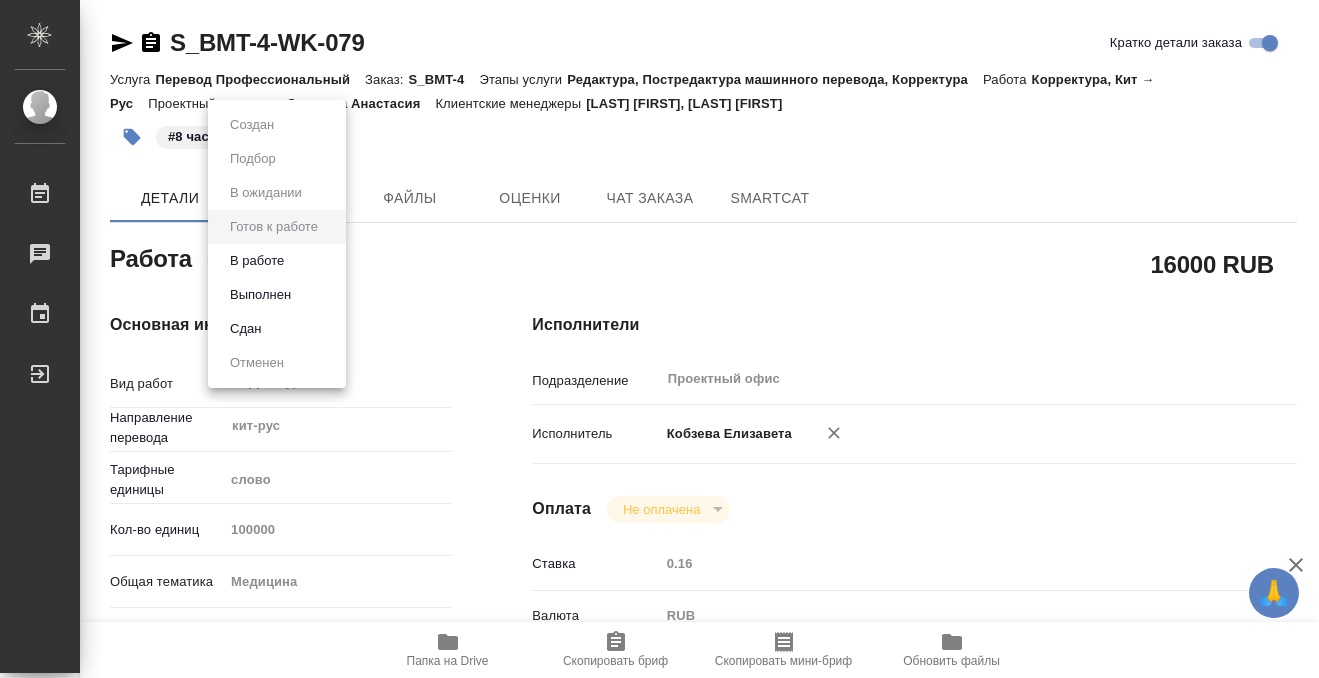 click on "Выполнен" at bounding box center [277, 295] 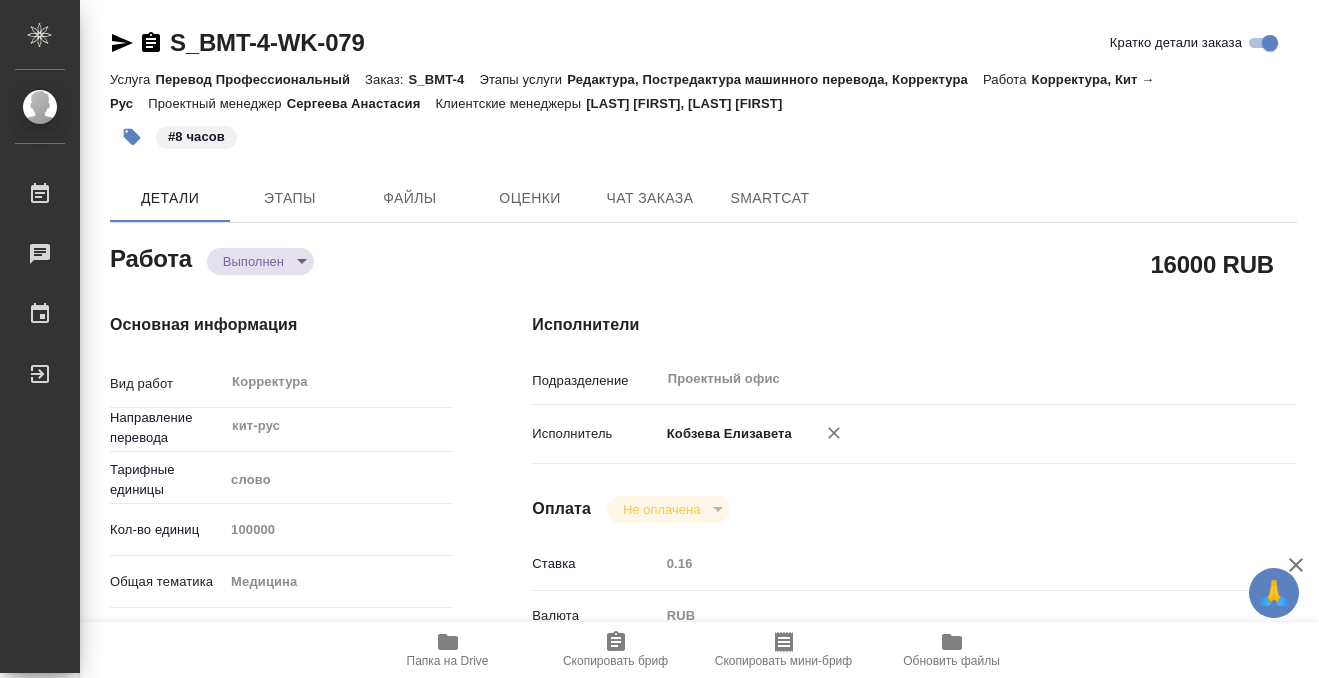 type on "x" 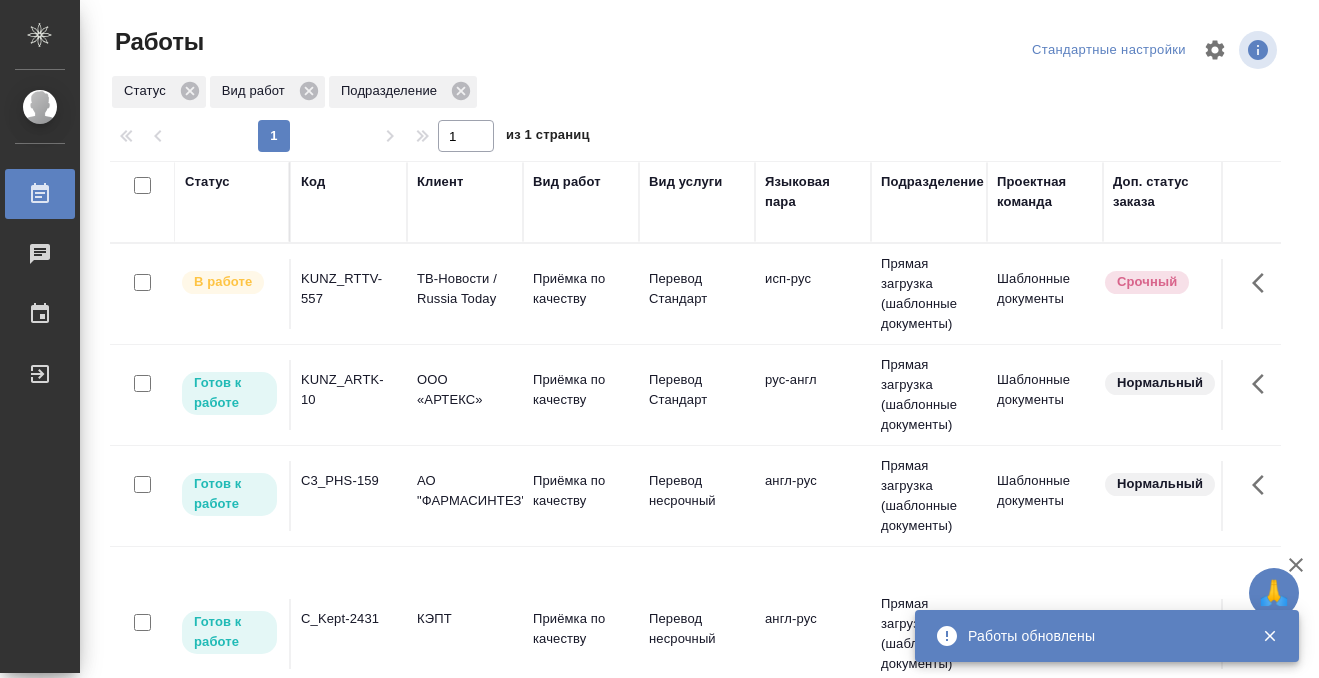 scroll, scrollTop: 0, scrollLeft: 0, axis: both 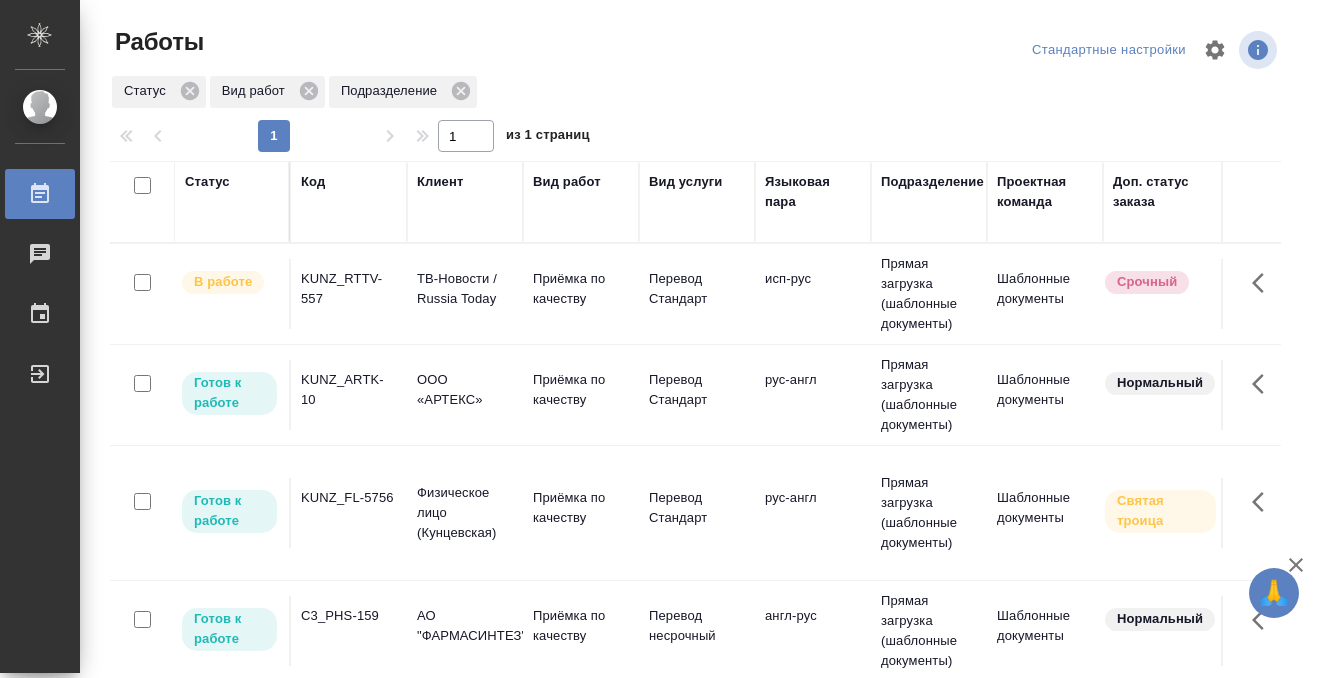click on "KUNZ_ARTK-10" at bounding box center [349, 289] 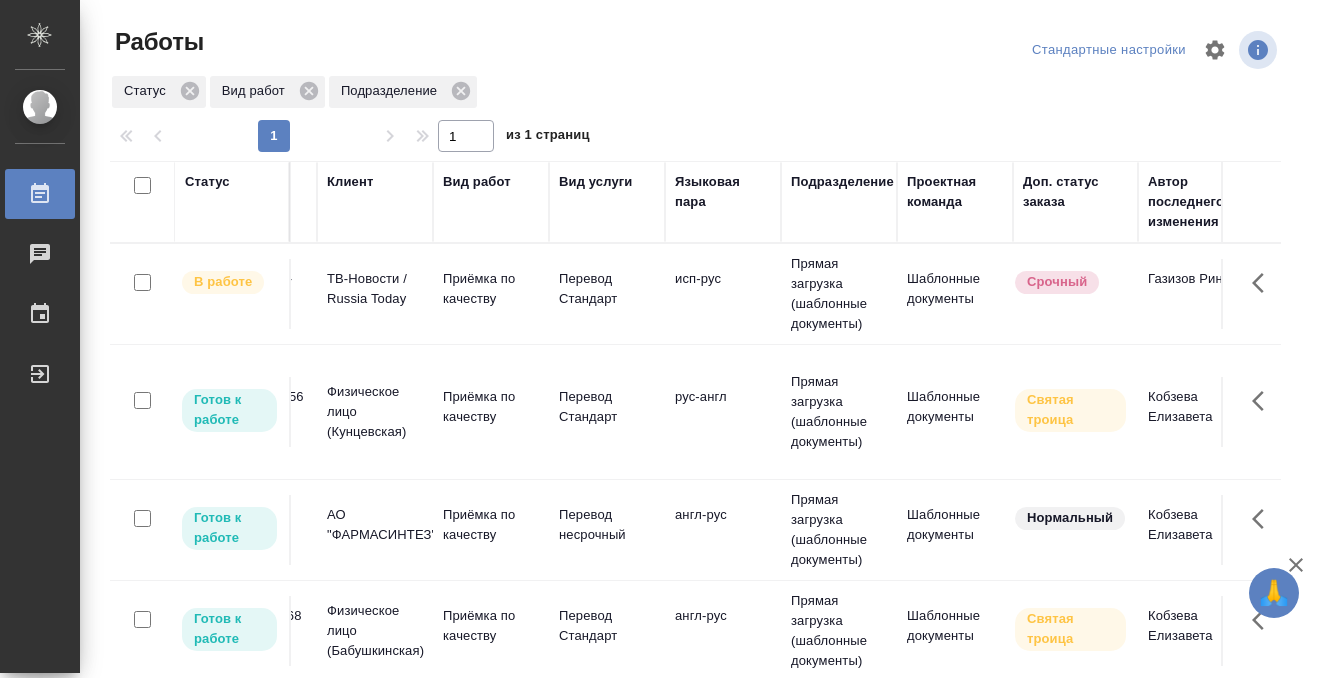 scroll, scrollTop: 0, scrollLeft: 0, axis: both 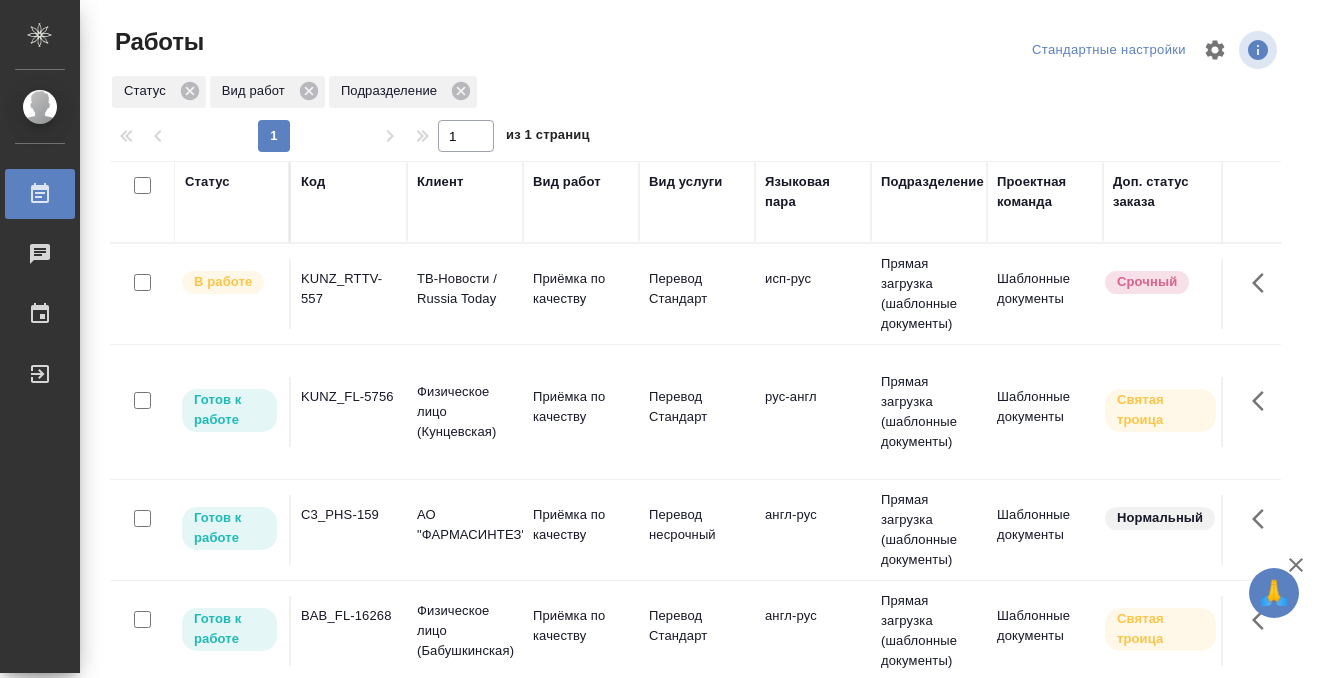 click on "KUNZ_FL-5756" at bounding box center (349, 294) 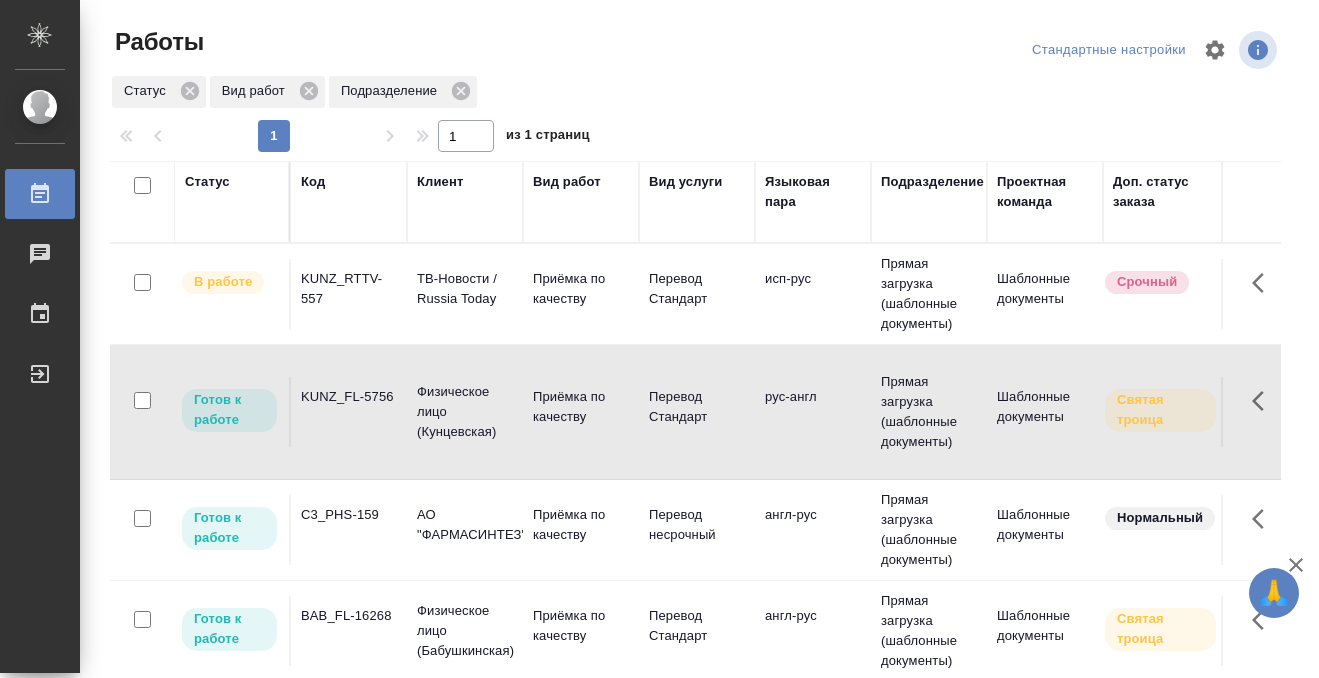 click on "KUNZ_FL-5756" at bounding box center [349, 294] 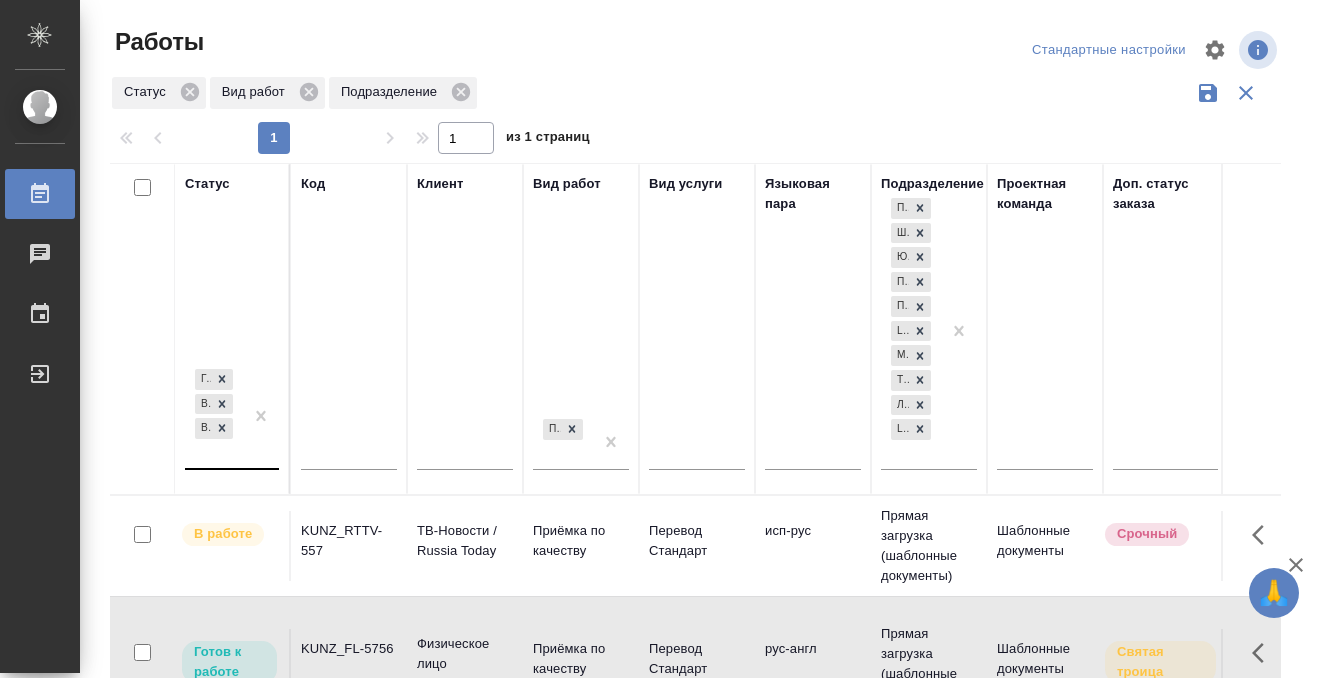 click at bounding box center [261, 416] 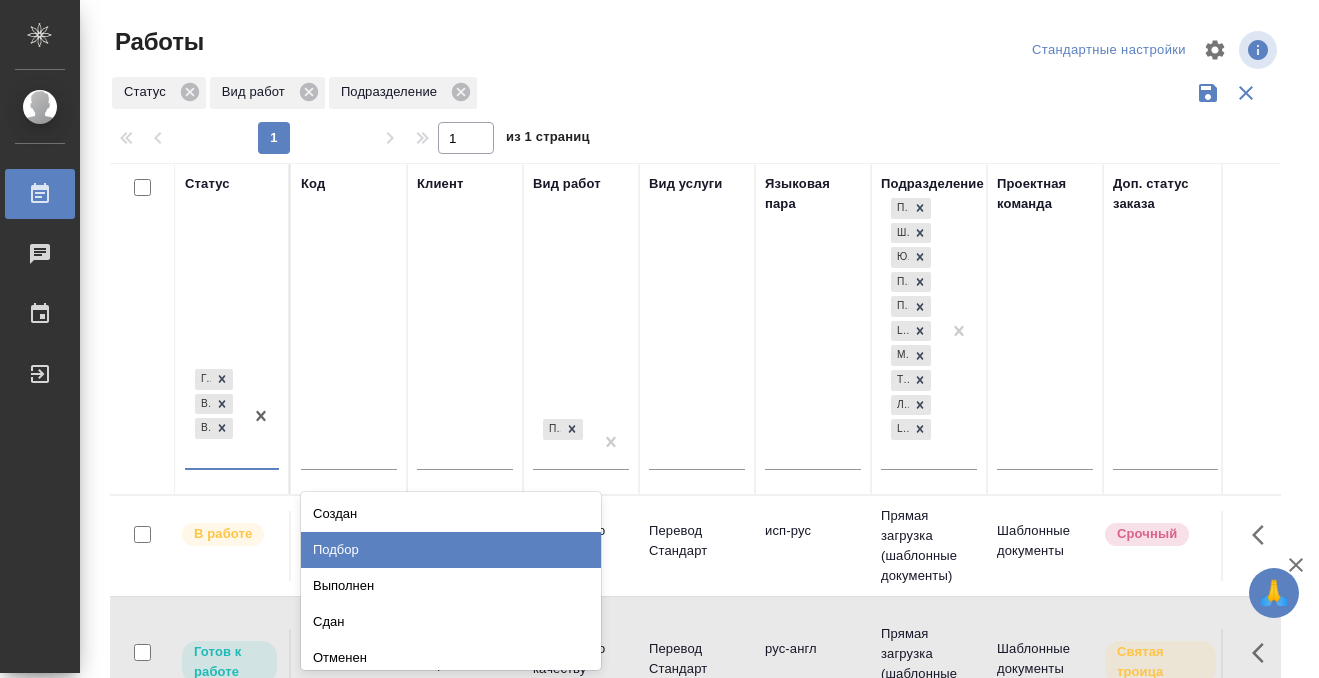 click on "Подбор" at bounding box center (451, 550) 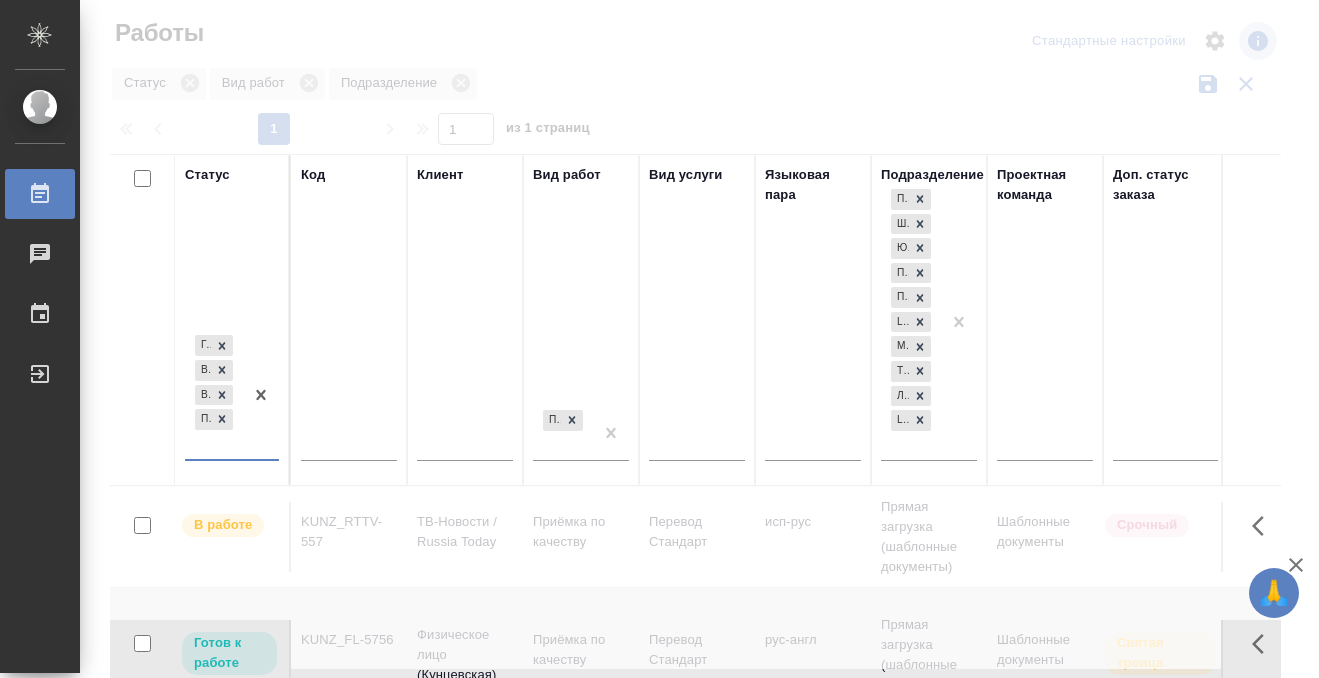 scroll, scrollTop: 10, scrollLeft: 0, axis: vertical 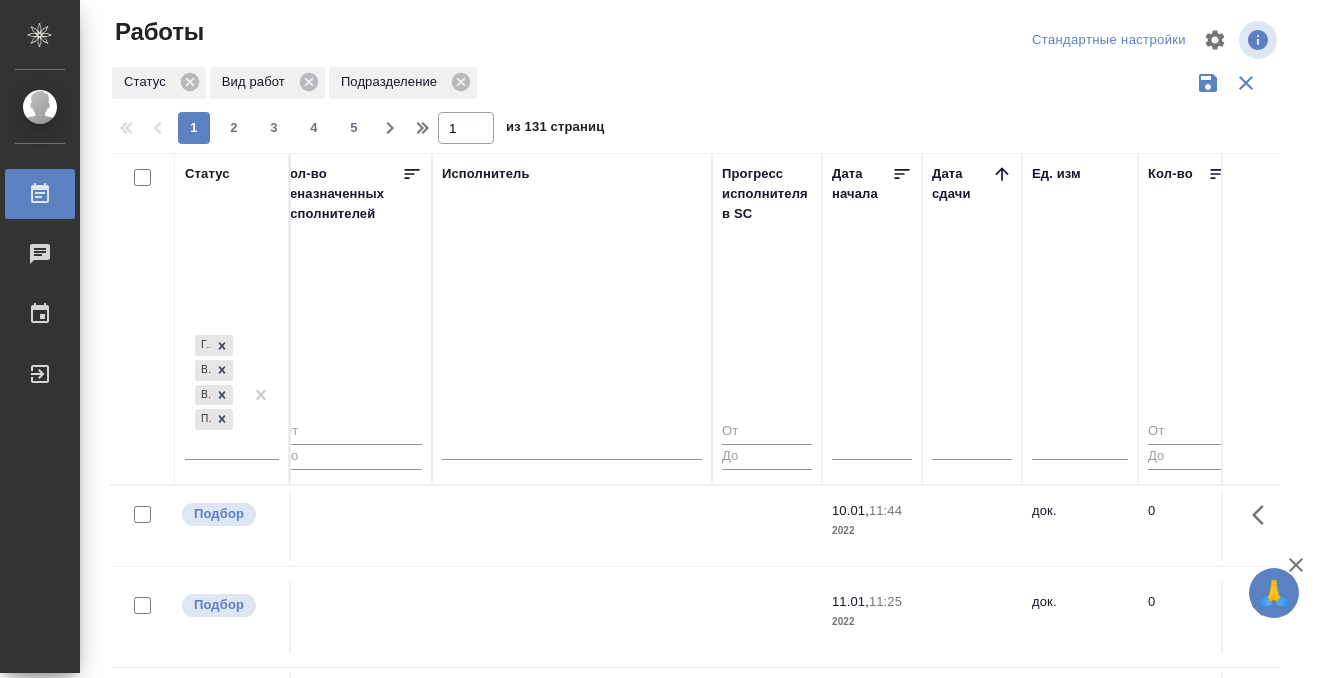 click 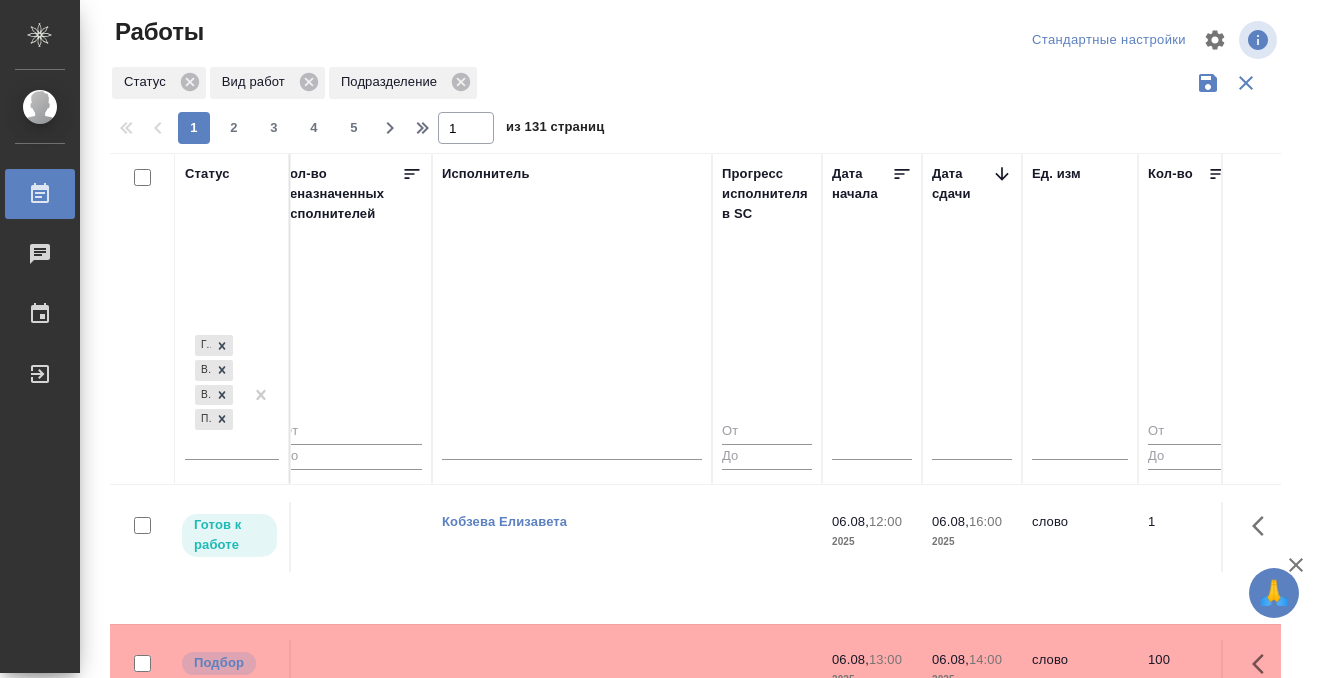 scroll, scrollTop: 1036, scrollLeft: 1188, axis: both 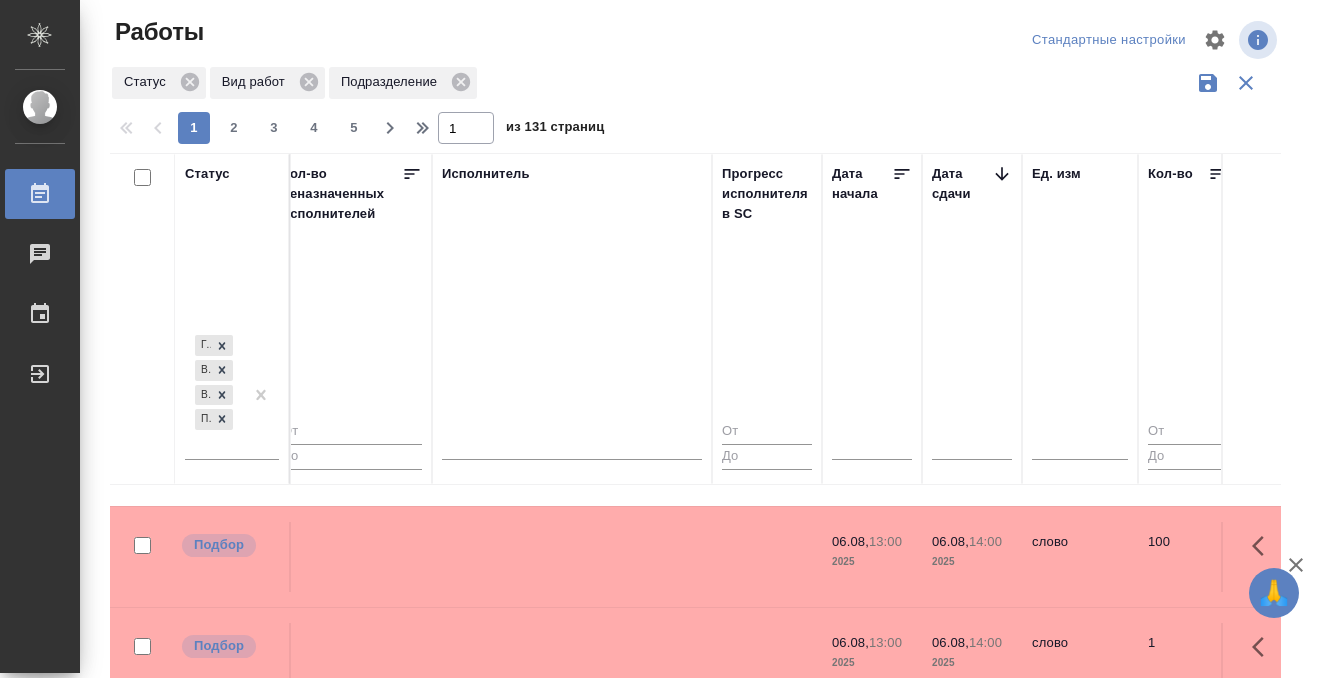 click at bounding box center [572, -500] 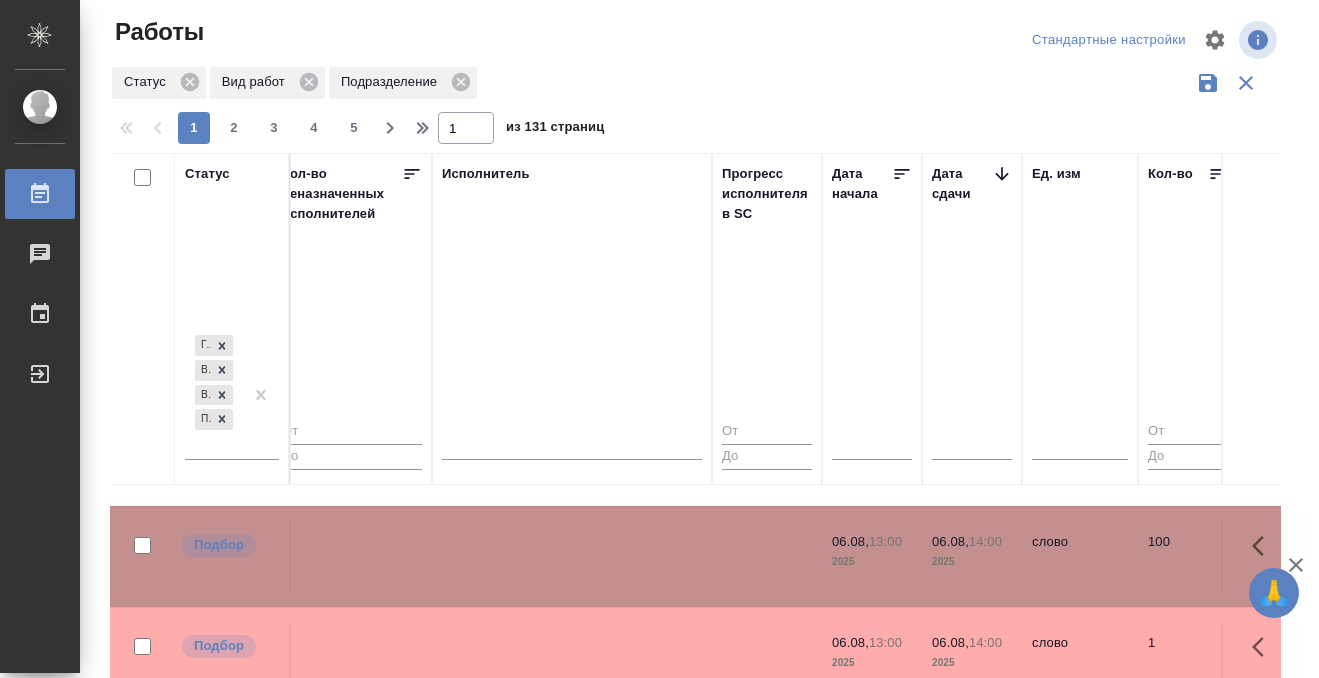 click at bounding box center [572, -500] 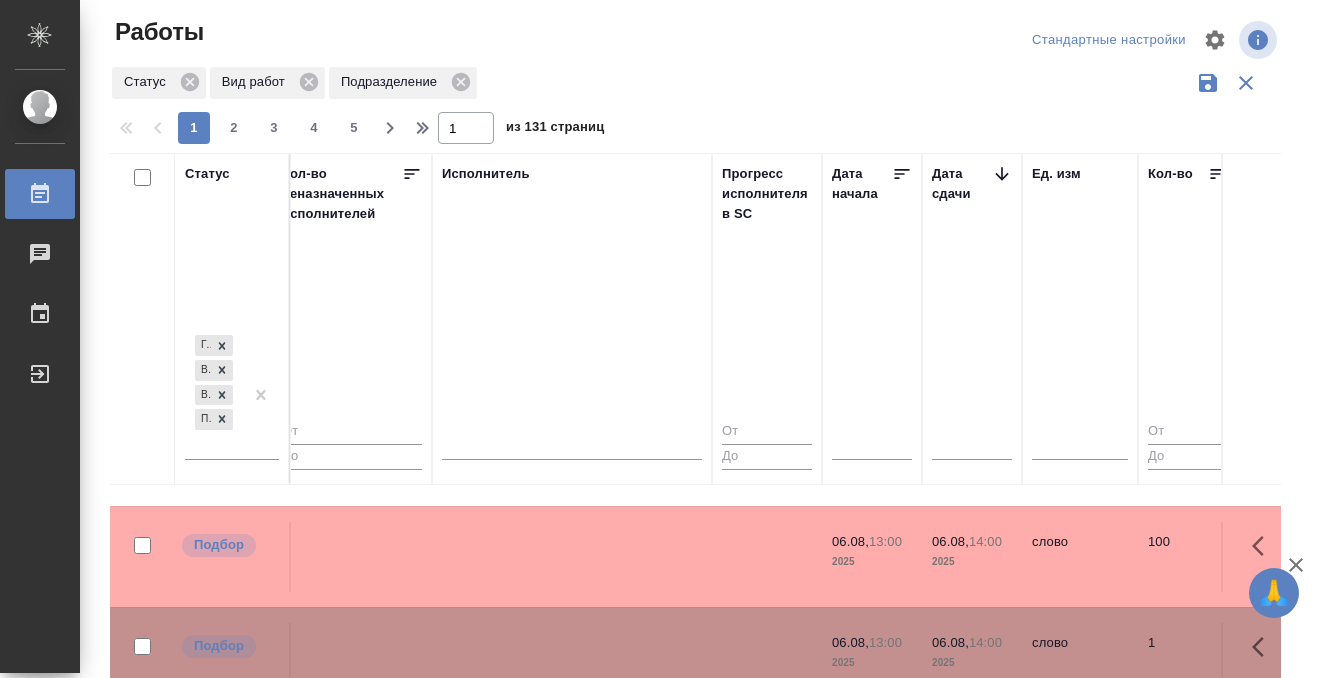 click at bounding box center (572, -500) 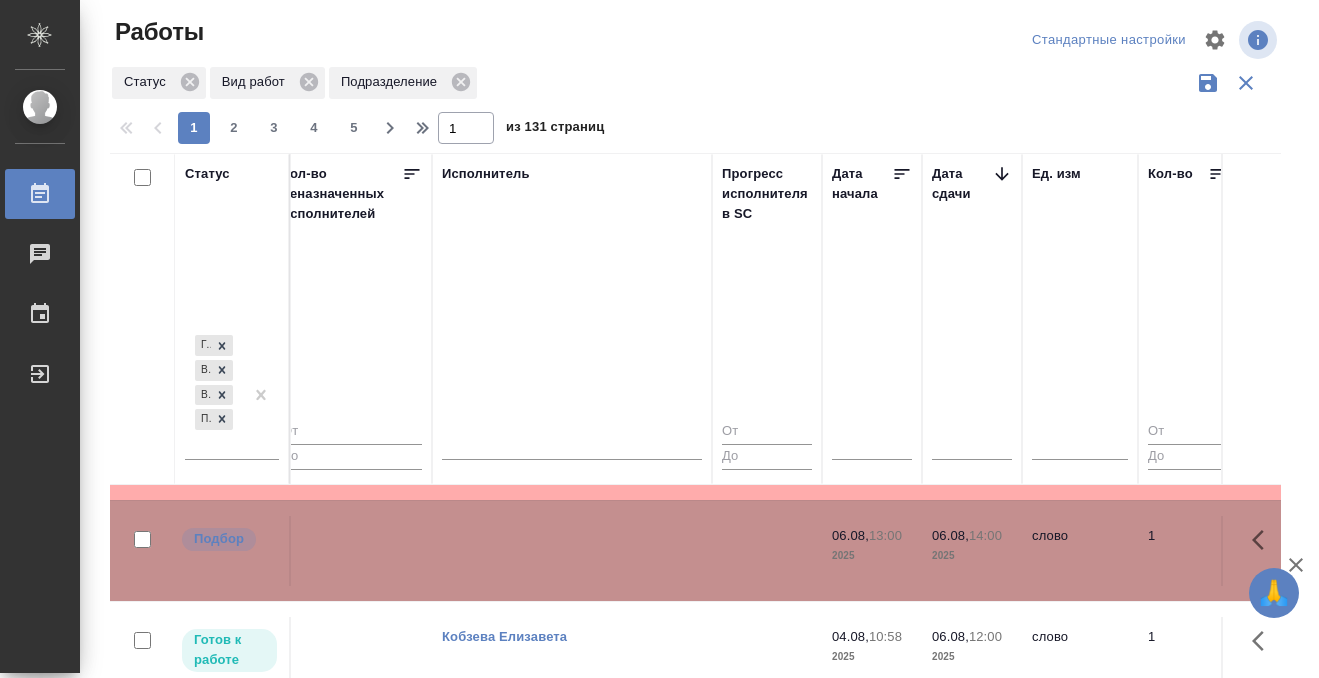 click at bounding box center (572, -607) 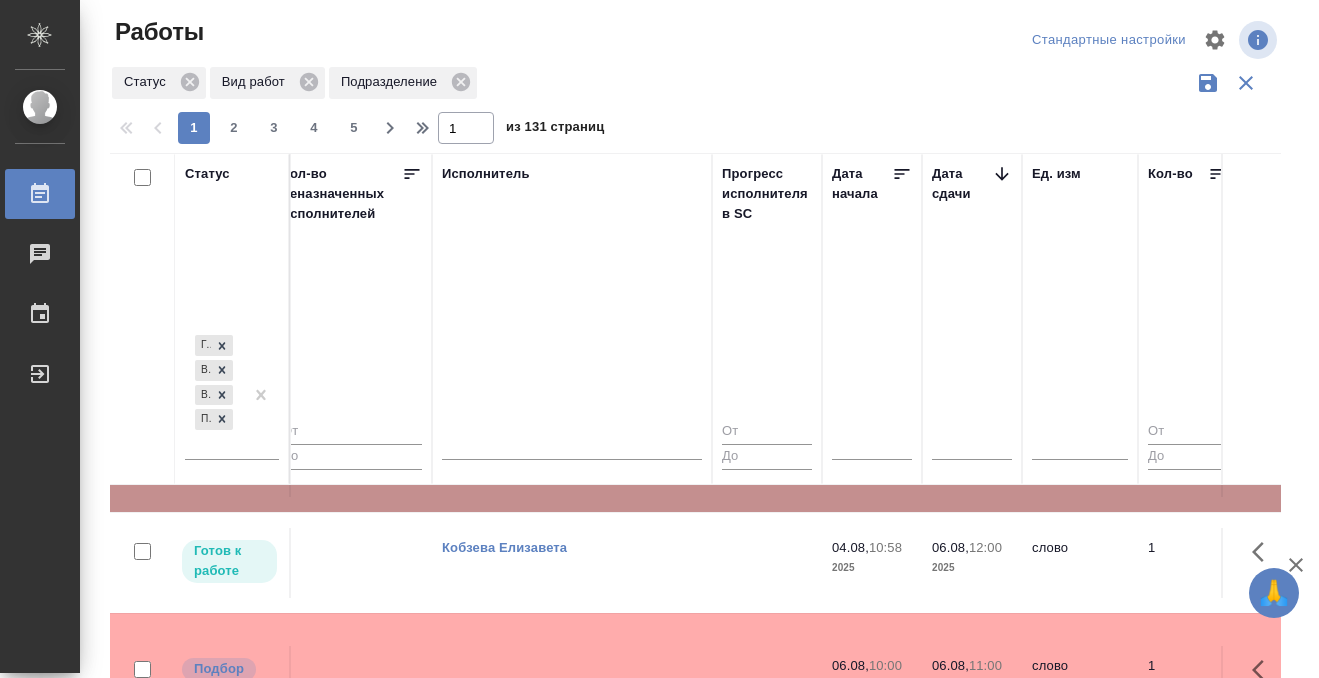 click on "Готов к работе BAB_FL-16263 Физическое лицо (Бабушкинская) Приёмка по качеству Перевод Стандарт рус-англ Прямая загрузка (шаблонные документы) Шаблонные документы Святая троица Кобзева Елизавета Нет 0 Кобзева Елизавета 04.08,  10:58 2025 06.08,  12:00 2025 слово 1 0.08 0,08 ₽ Тарабановская Анастасия Голубев Дмитрий Заборова Александра Личные документы следить" at bounding box center [1030, 562] 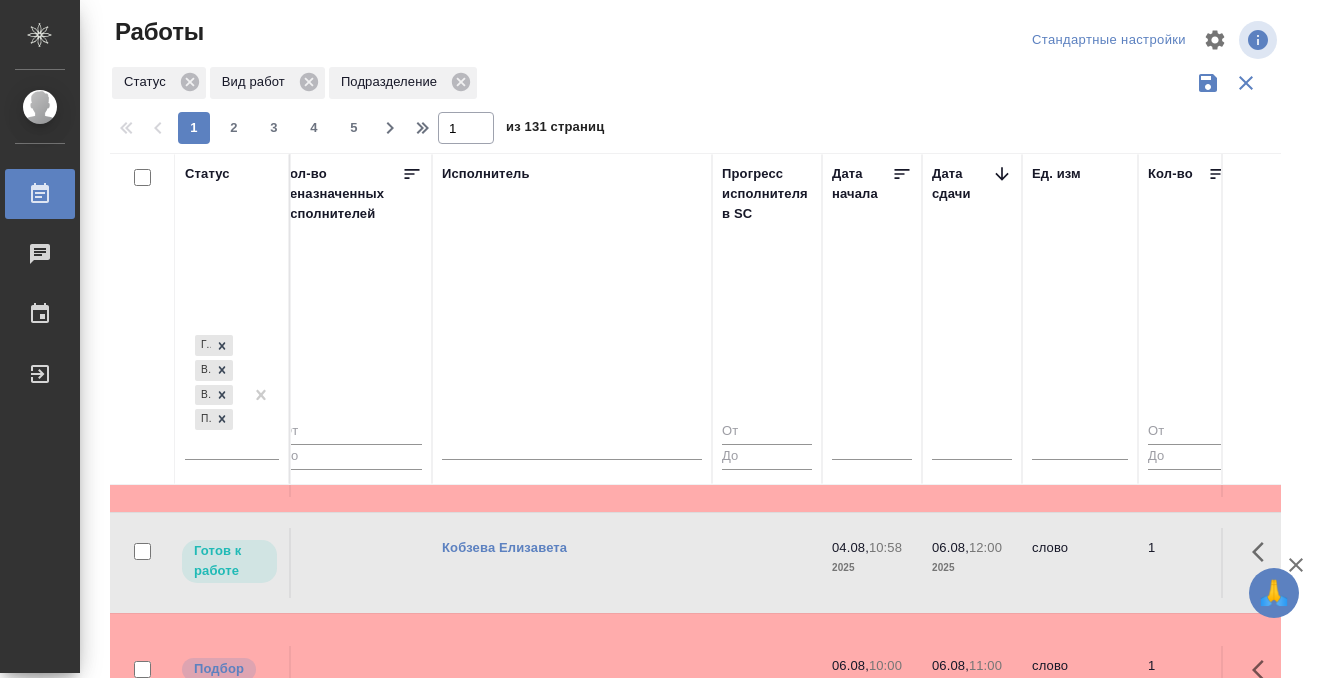 click at bounding box center [572, -696] 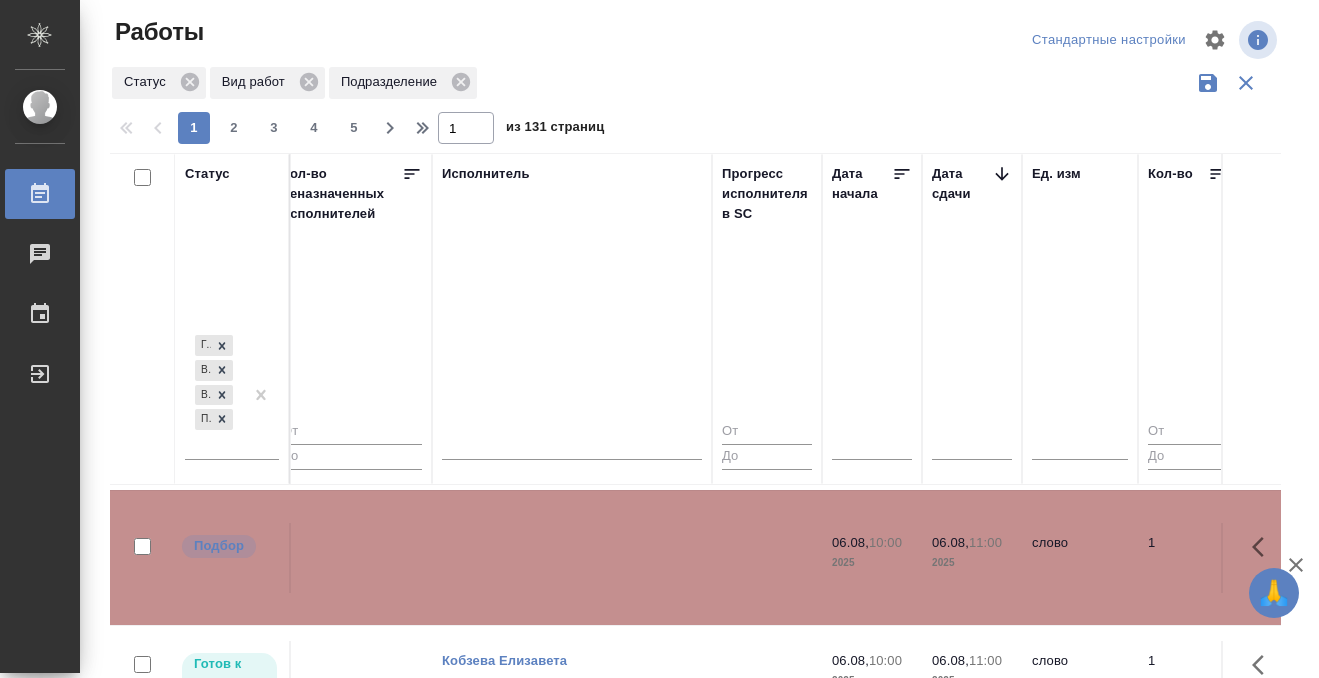 click at bounding box center (572, -819) 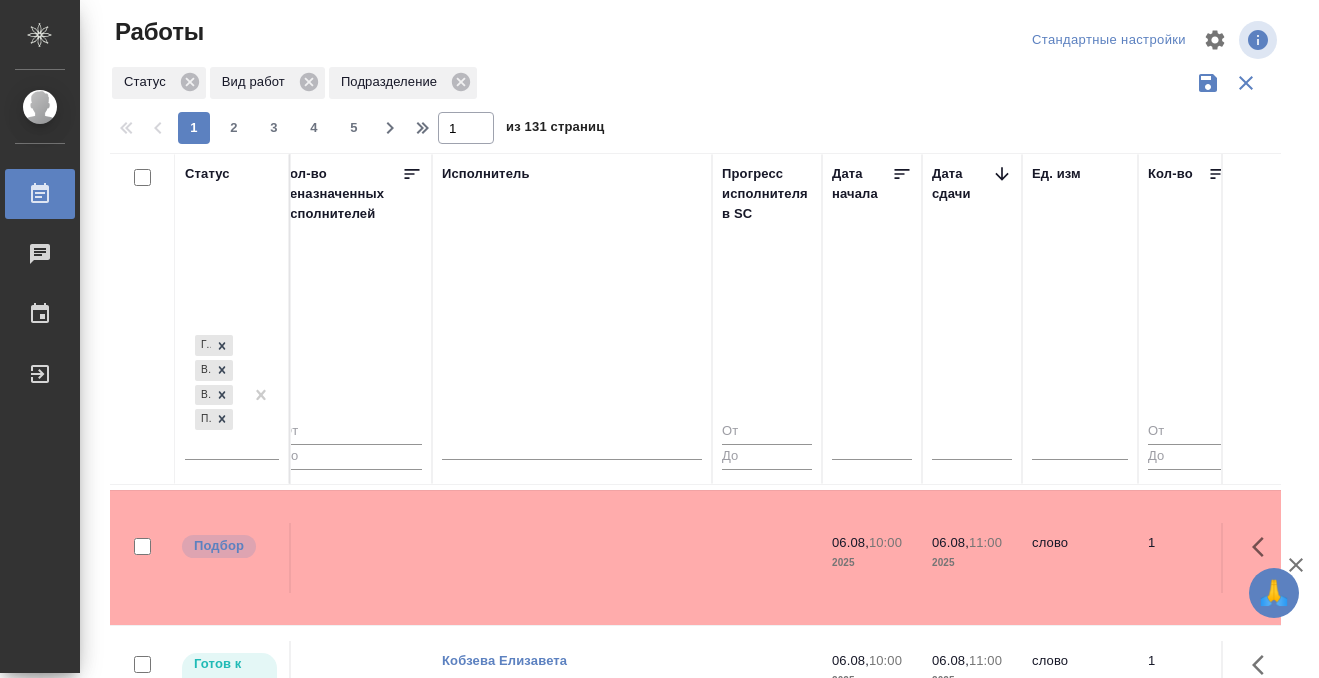click at bounding box center [572, -819] 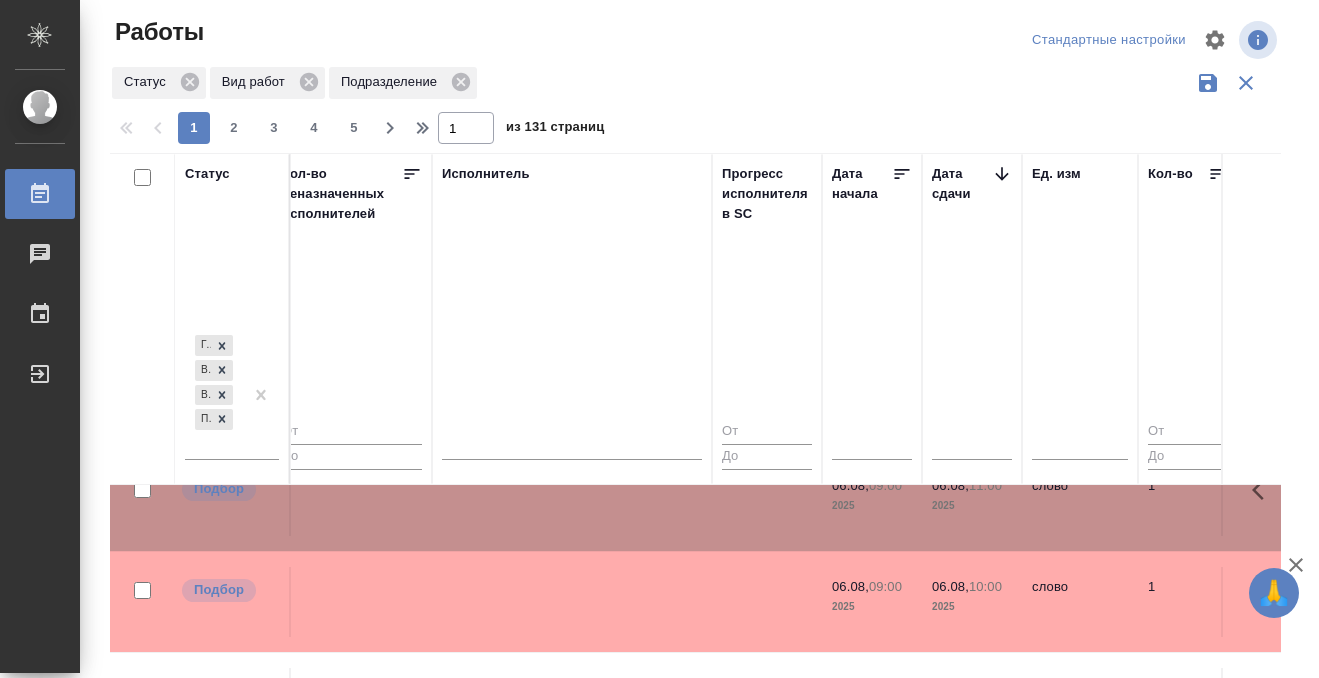click at bounding box center [572, -1095] 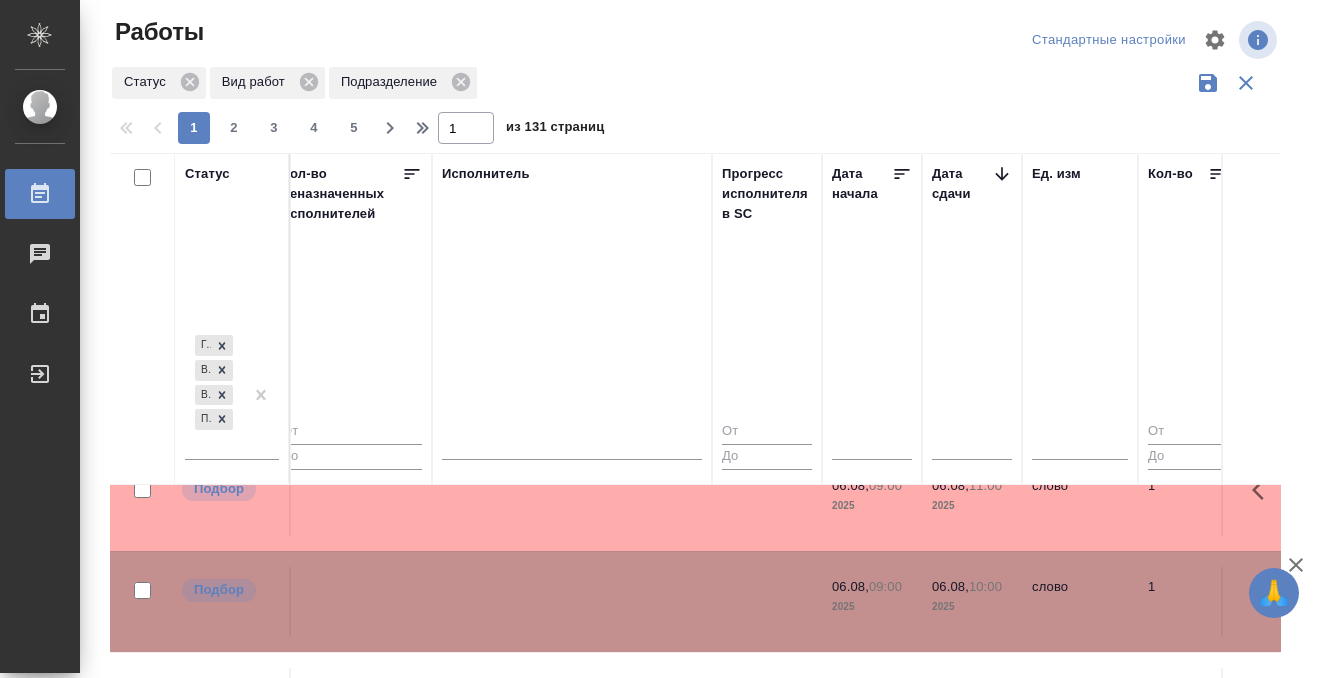 click at bounding box center [572, -1095] 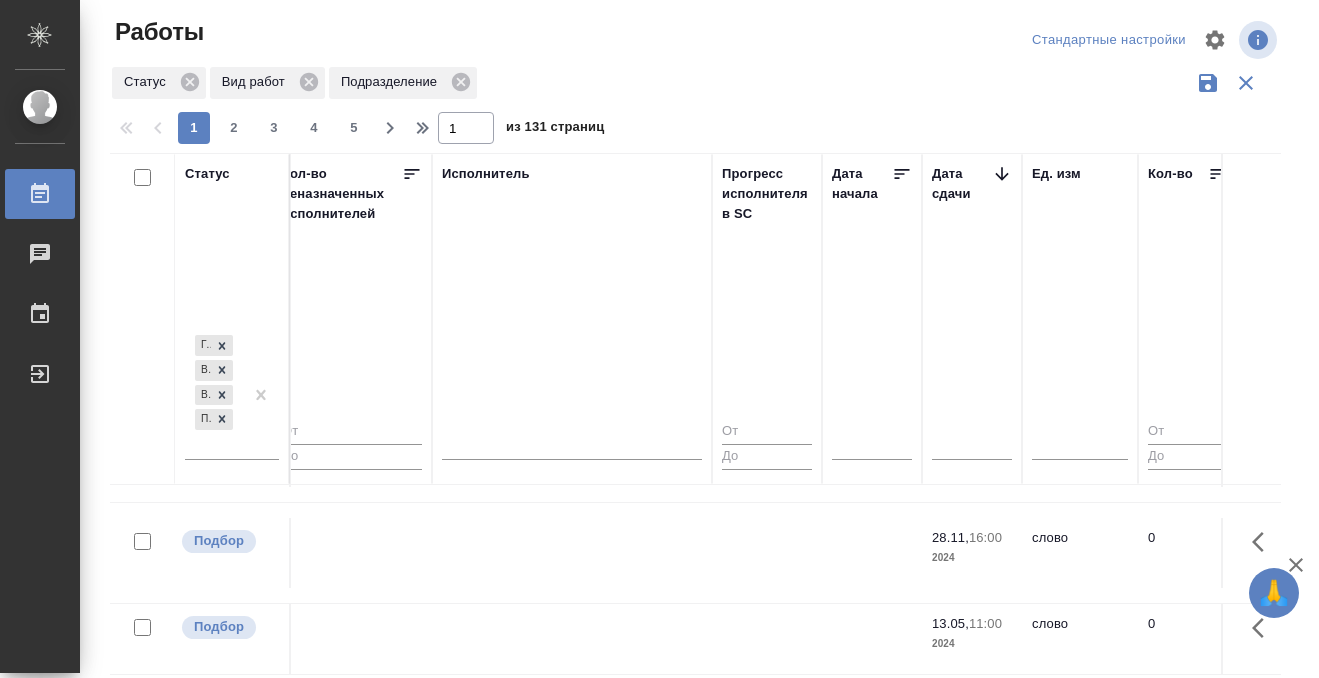 click at bounding box center [56, 194] 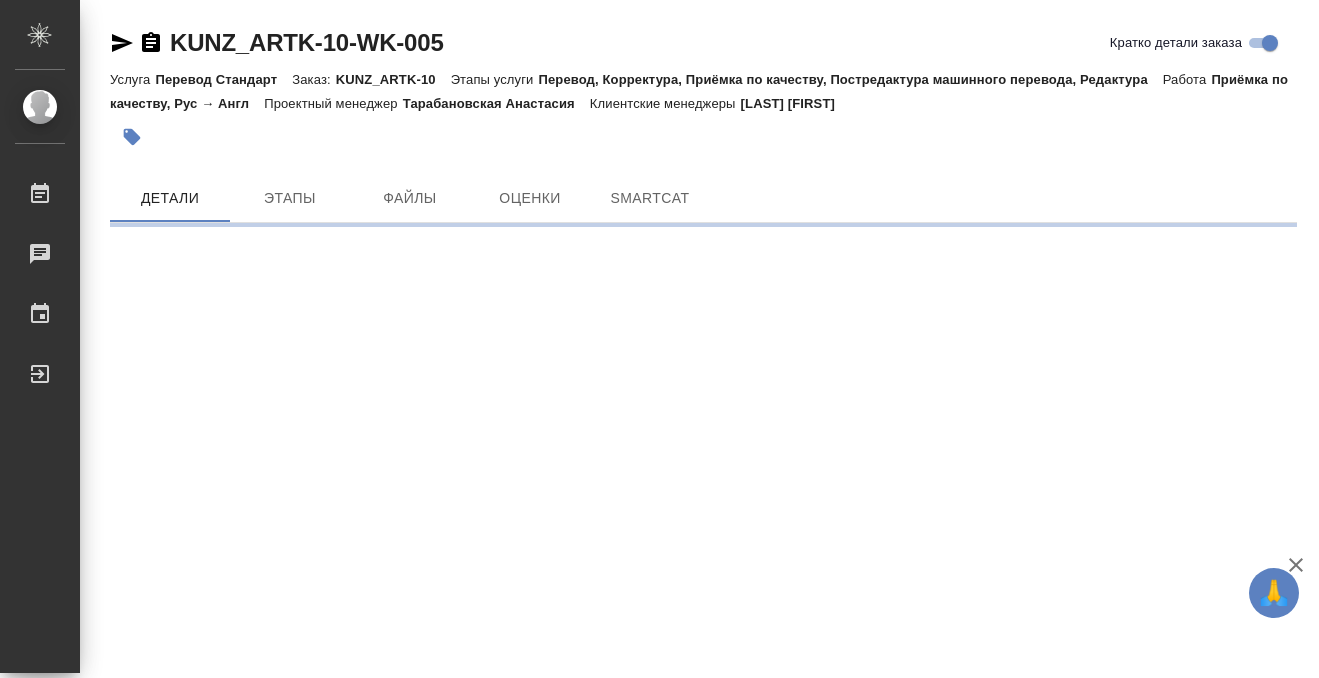 scroll, scrollTop: 0, scrollLeft: 0, axis: both 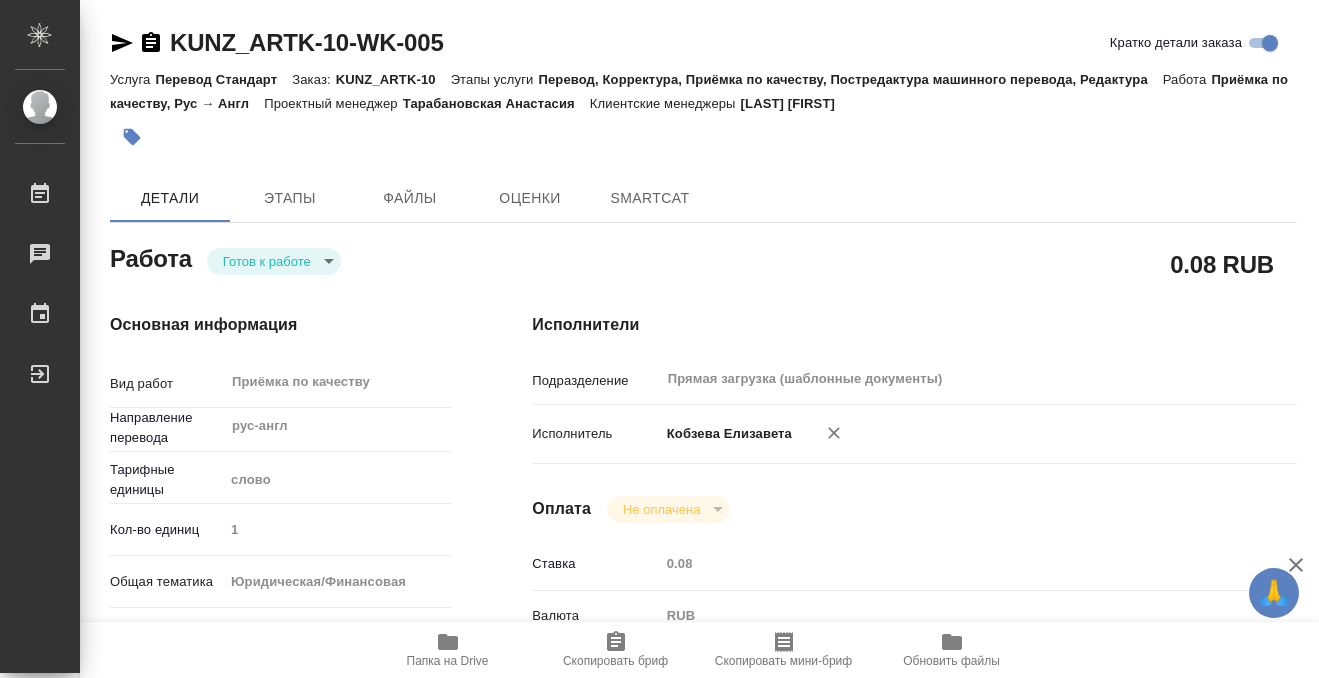 type on "x" 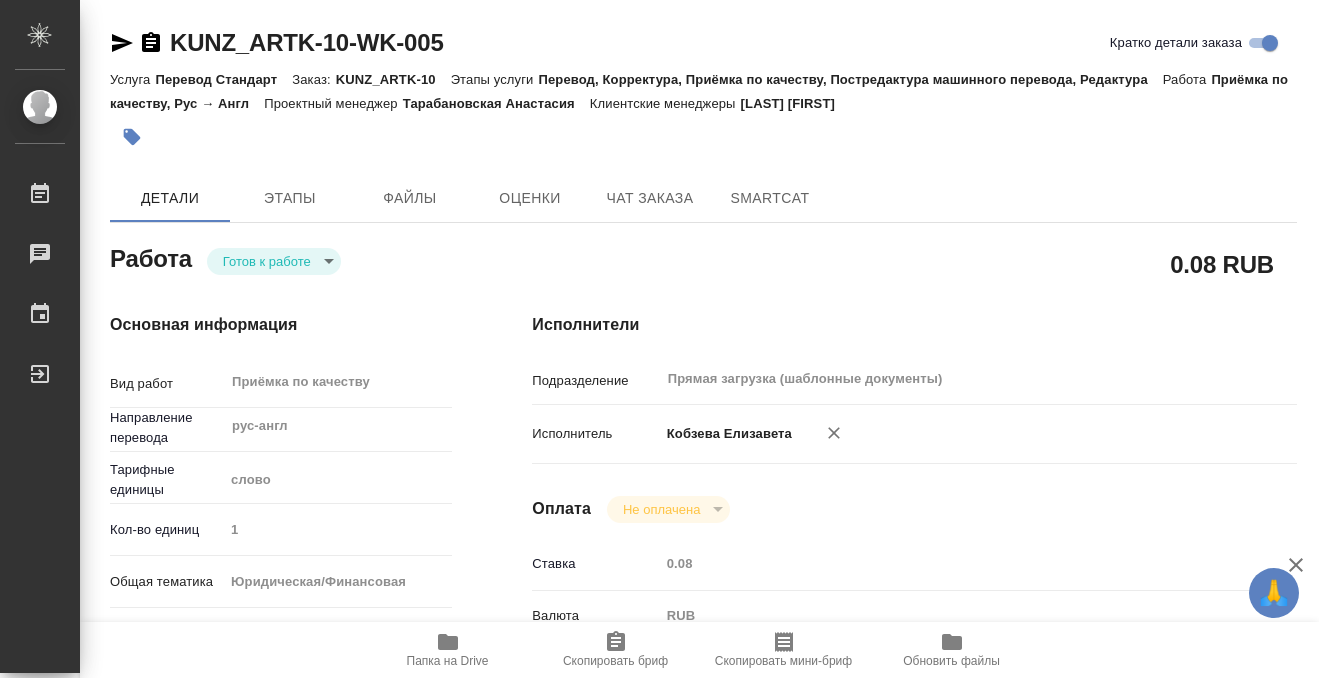 type on "x" 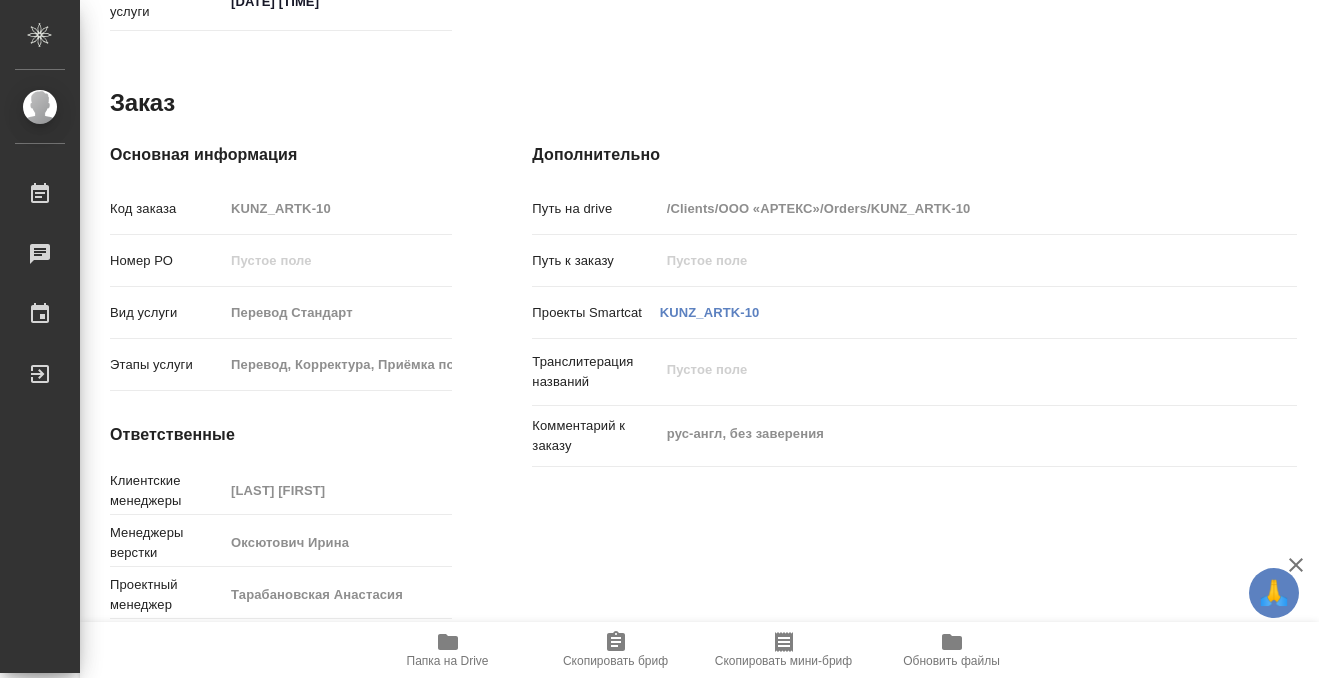 scroll, scrollTop: 1068, scrollLeft: 0, axis: vertical 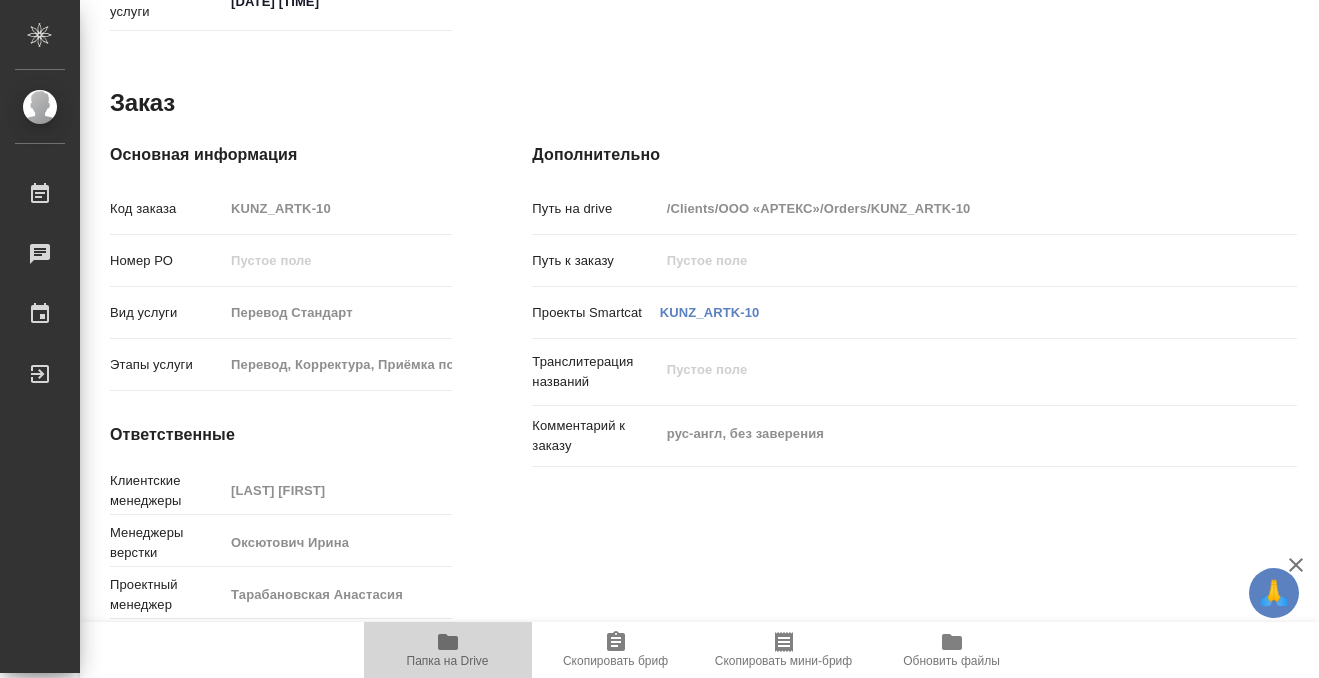 click 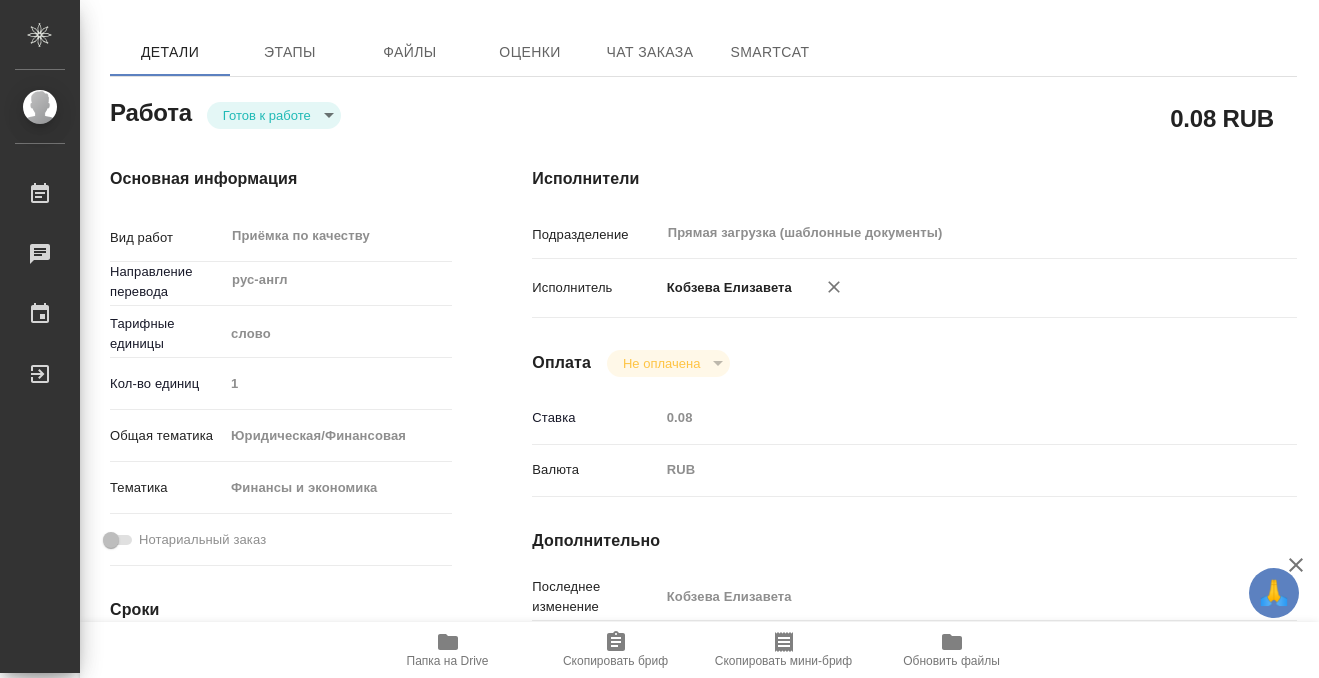 scroll, scrollTop: 0, scrollLeft: 0, axis: both 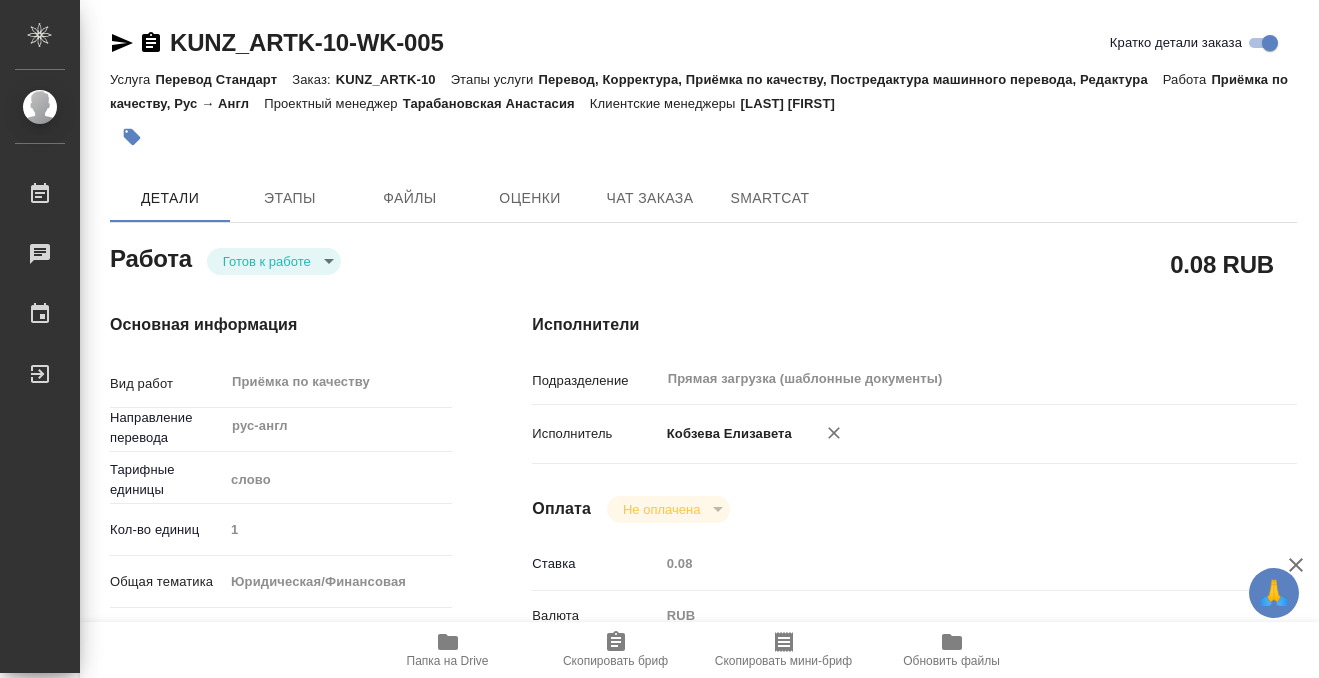 click at bounding box center [132, 137] 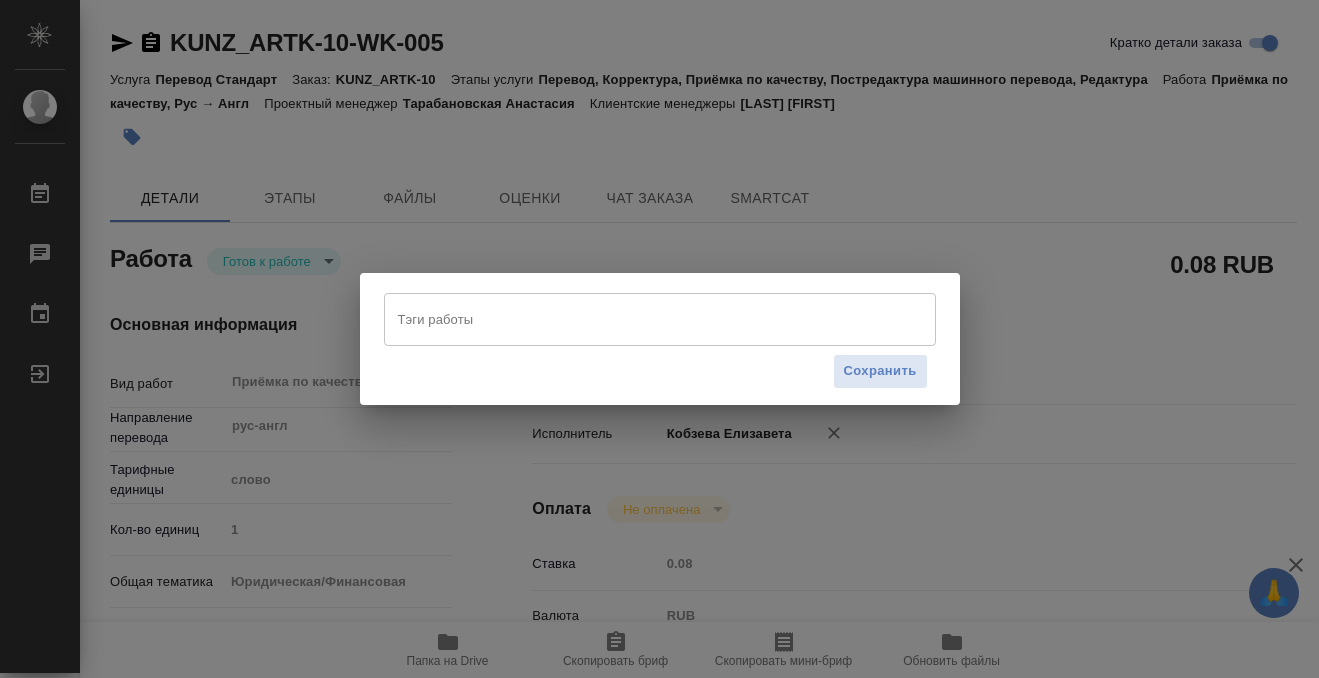 click on "Тэги работы" at bounding box center (641, 319) 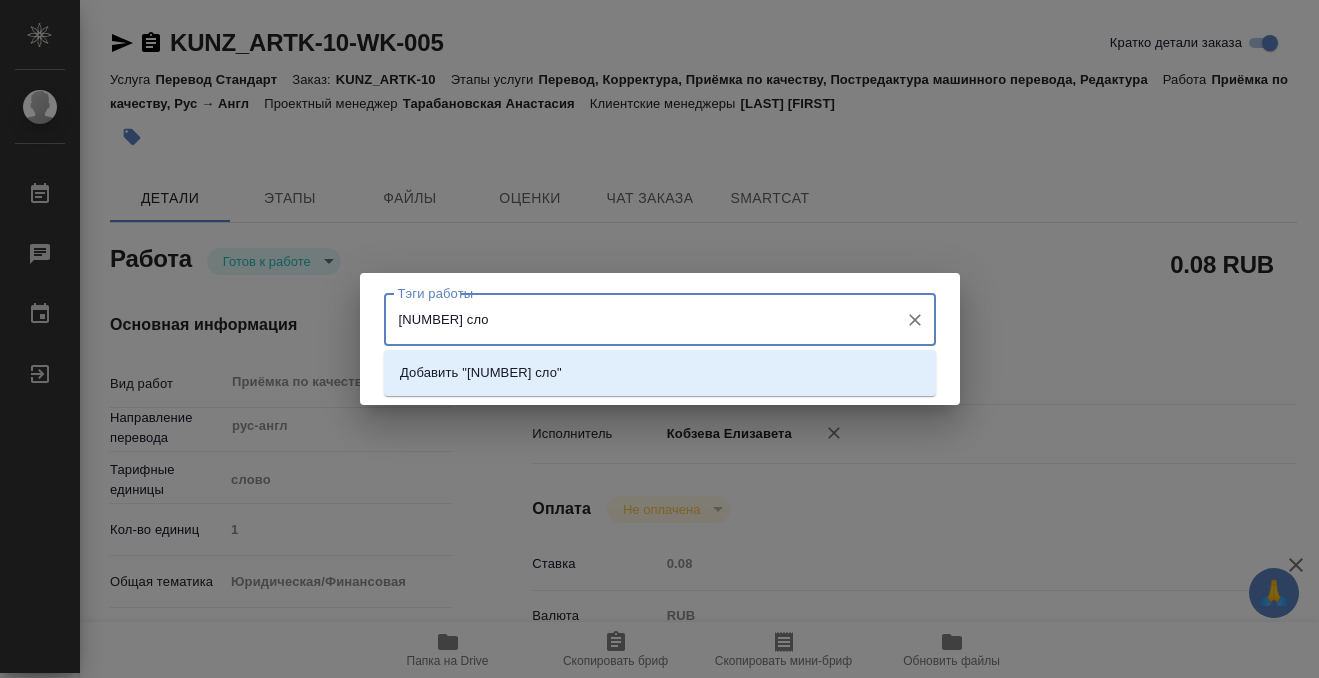 type on "1566 слов" 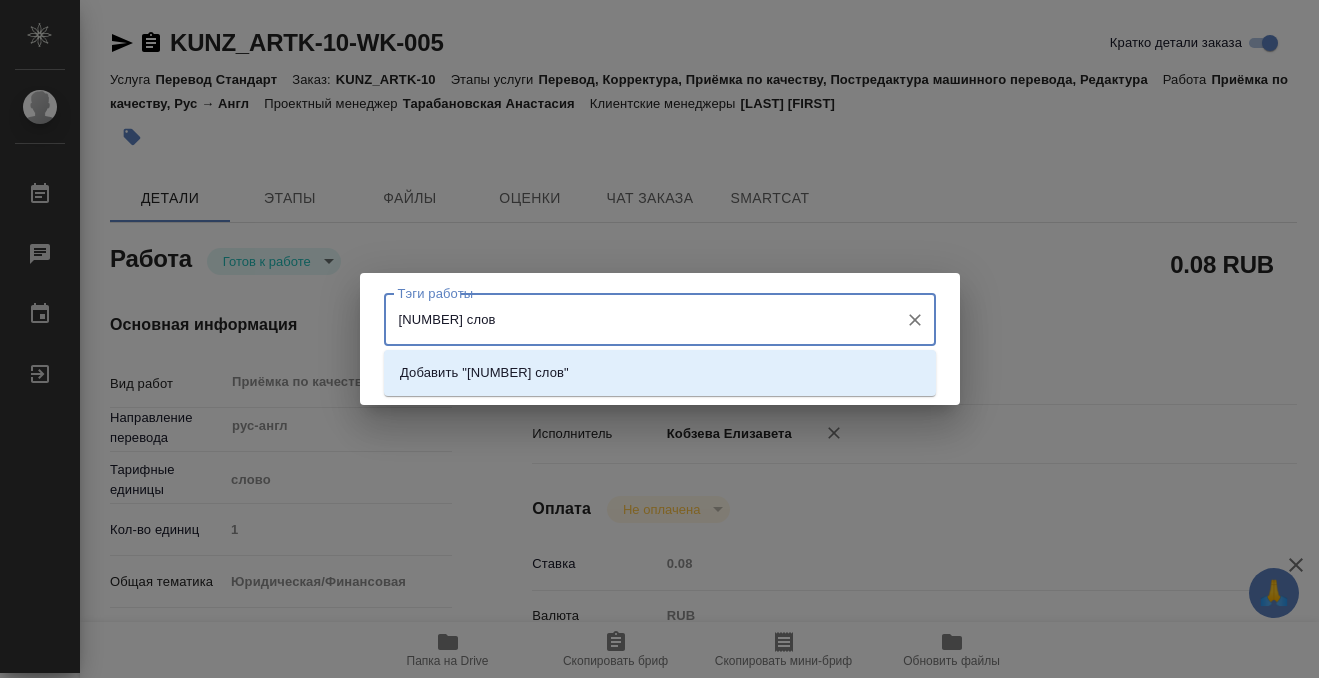 type 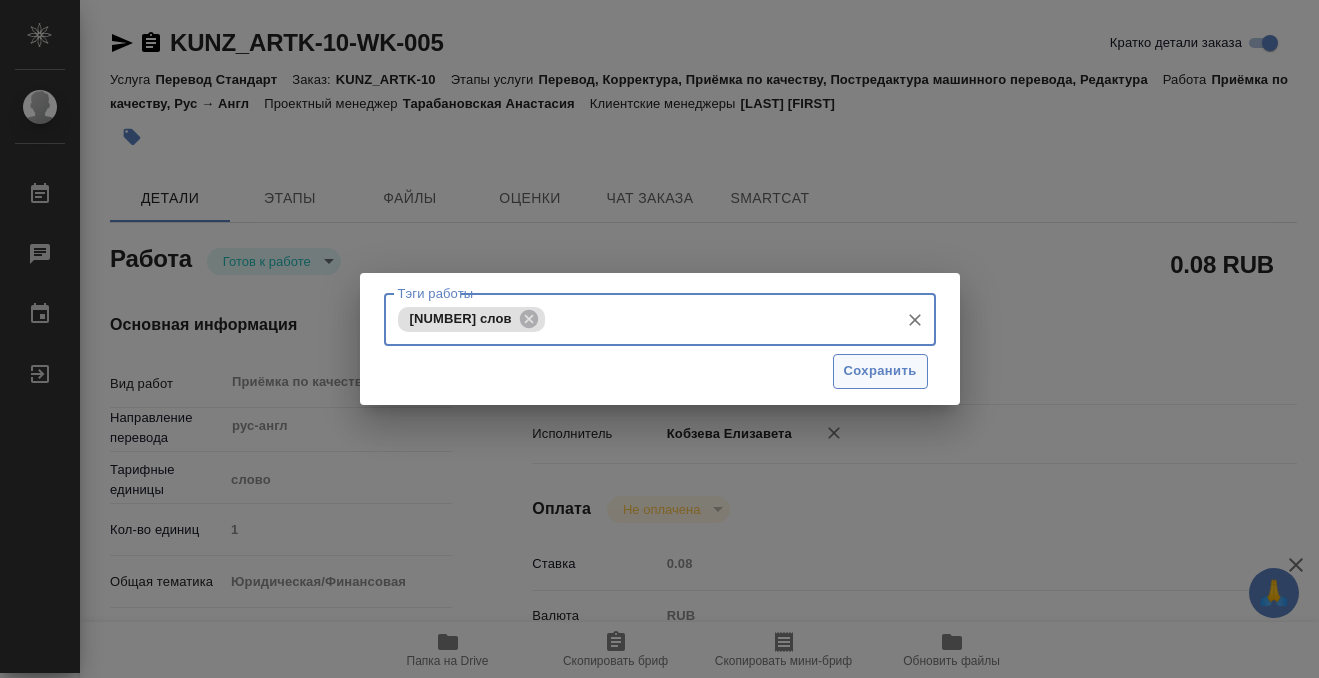click on "Сохранить" at bounding box center (880, 371) 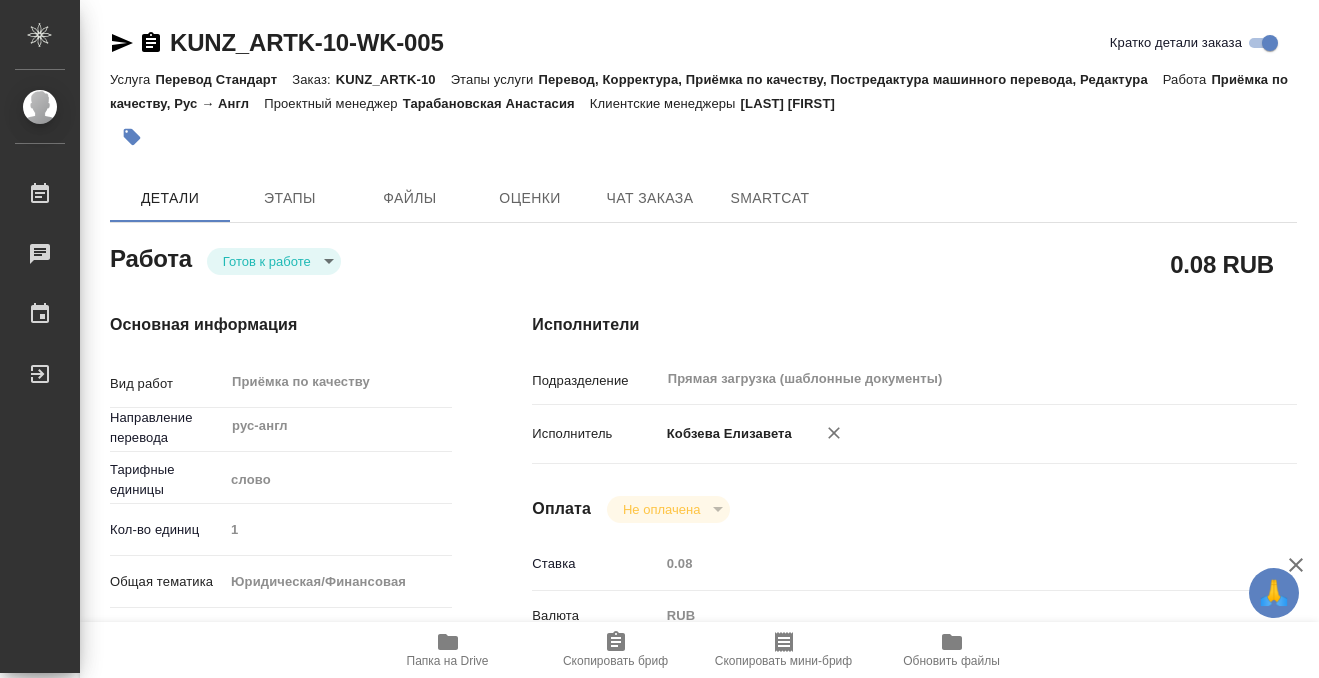 type on "readyForWork" 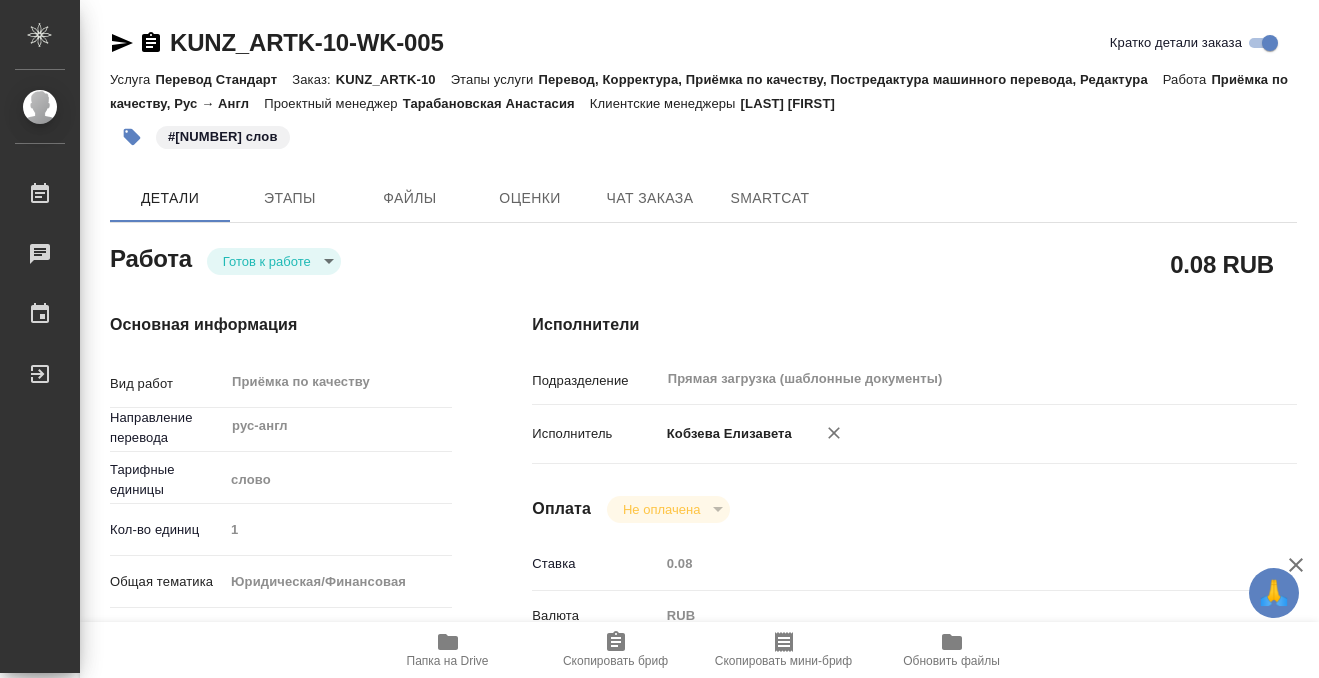 type on "x" 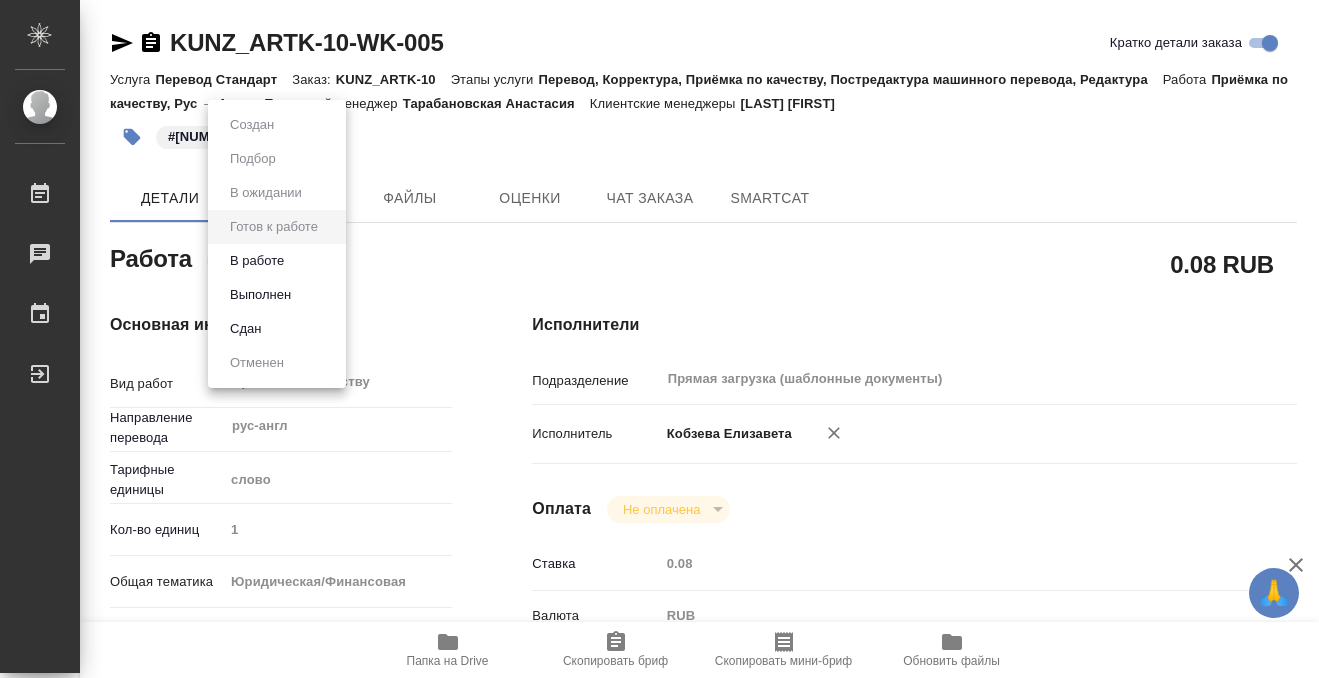 click on "🙏 .cls-1
fill:#fff;
AWATERA Kobzeva Elizaveta Работы 0 Чаты График Выйти KUNZ_ARTK-10-WK-005 Кратко детали заказа Услуга Перевод Стандарт Заказ: KUNZ_ARTK-10 Этапы услуги Перевод, Корректура, Приёмка по качеству, Постредактура машинного перевода, Редактура Работа Приёмка по качеству, Рус → Англ Проектный менеджер Тарабановская Анастасия Клиентские менеджеры Веселова Юлия #1566 слов Детали Этапы Файлы Оценки Чат заказа SmartCat Работа Готов к работе readyForWork 0.08 RUB Основная информация Вид работ Приёмка по качеству x ​ Направление перевода рус-англ ​ Тарифные единицы слово 1 yr-fn x" at bounding box center [659, 339] 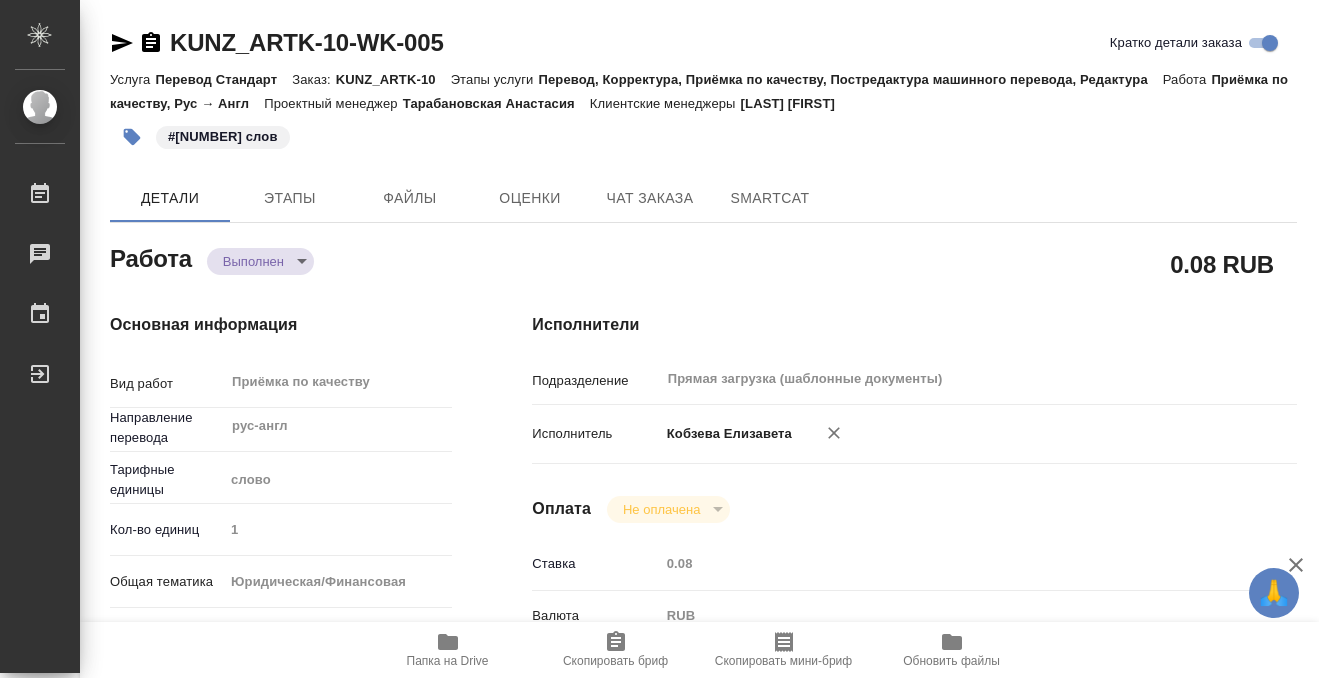 type on "x" 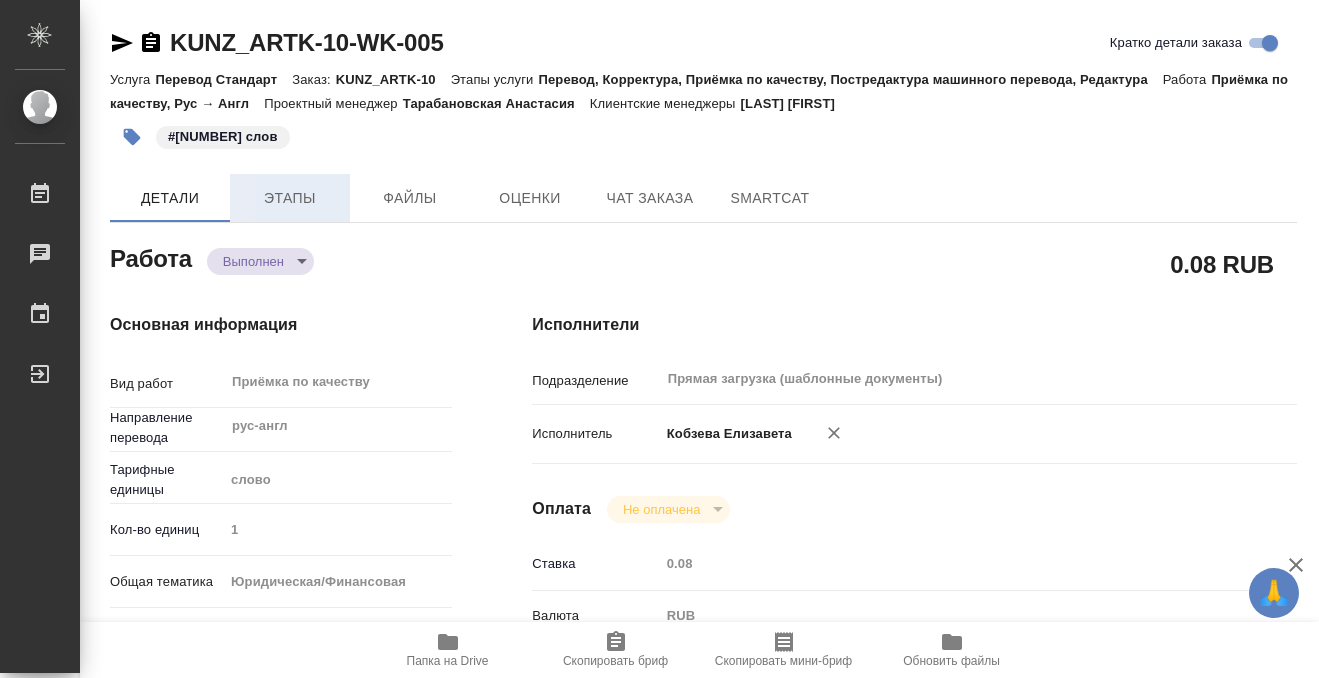 click on "Этапы" at bounding box center [290, 198] 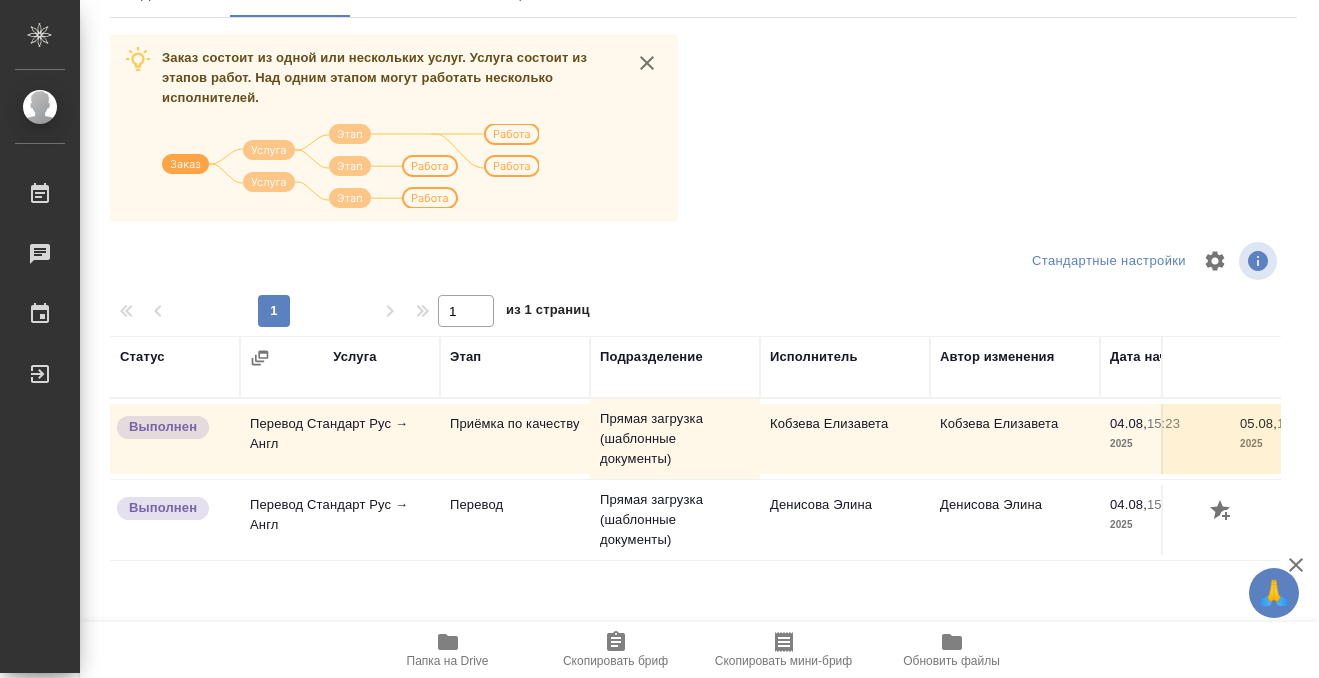 scroll, scrollTop: 0, scrollLeft: 0, axis: both 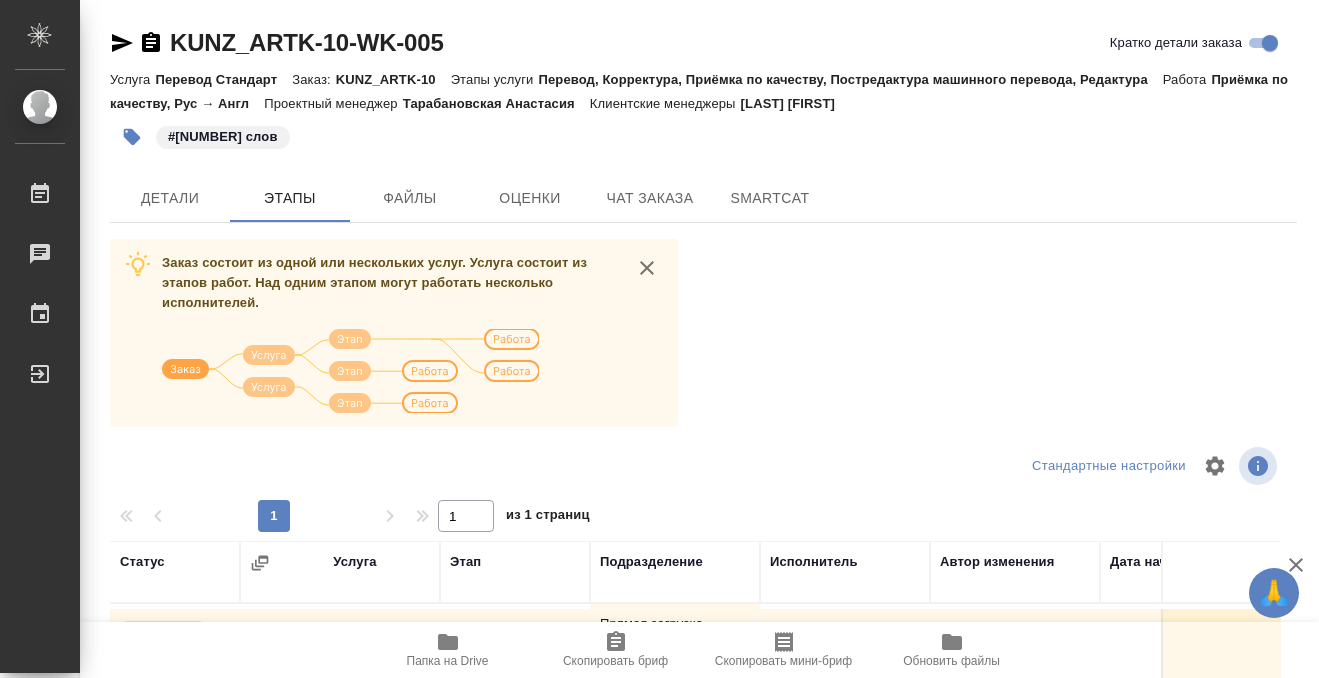 click 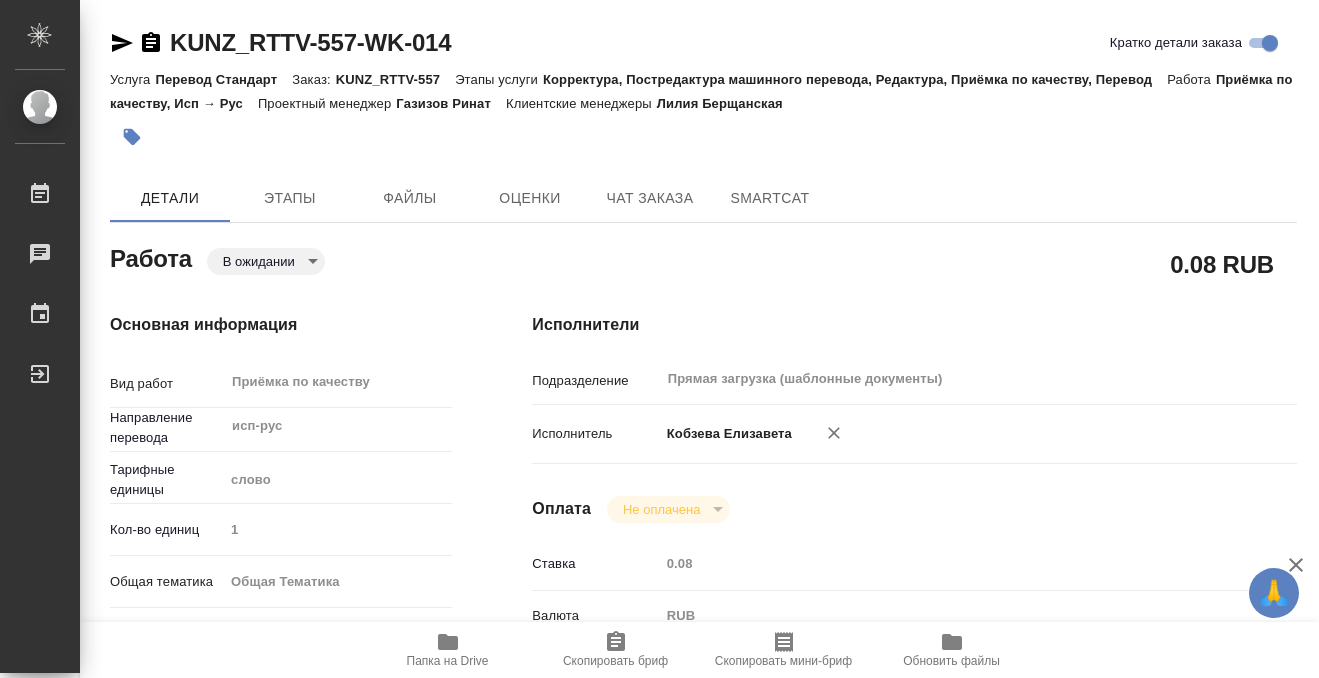 scroll, scrollTop: 0, scrollLeft: 0, axis: both 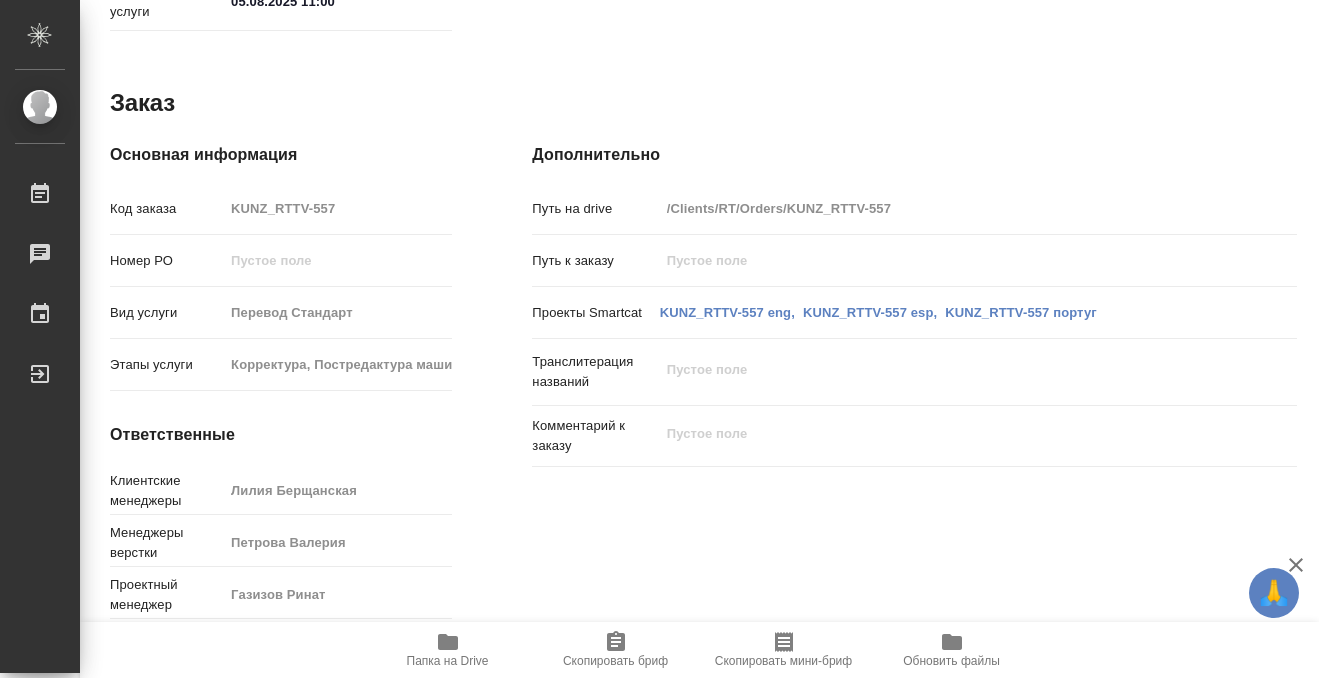 click 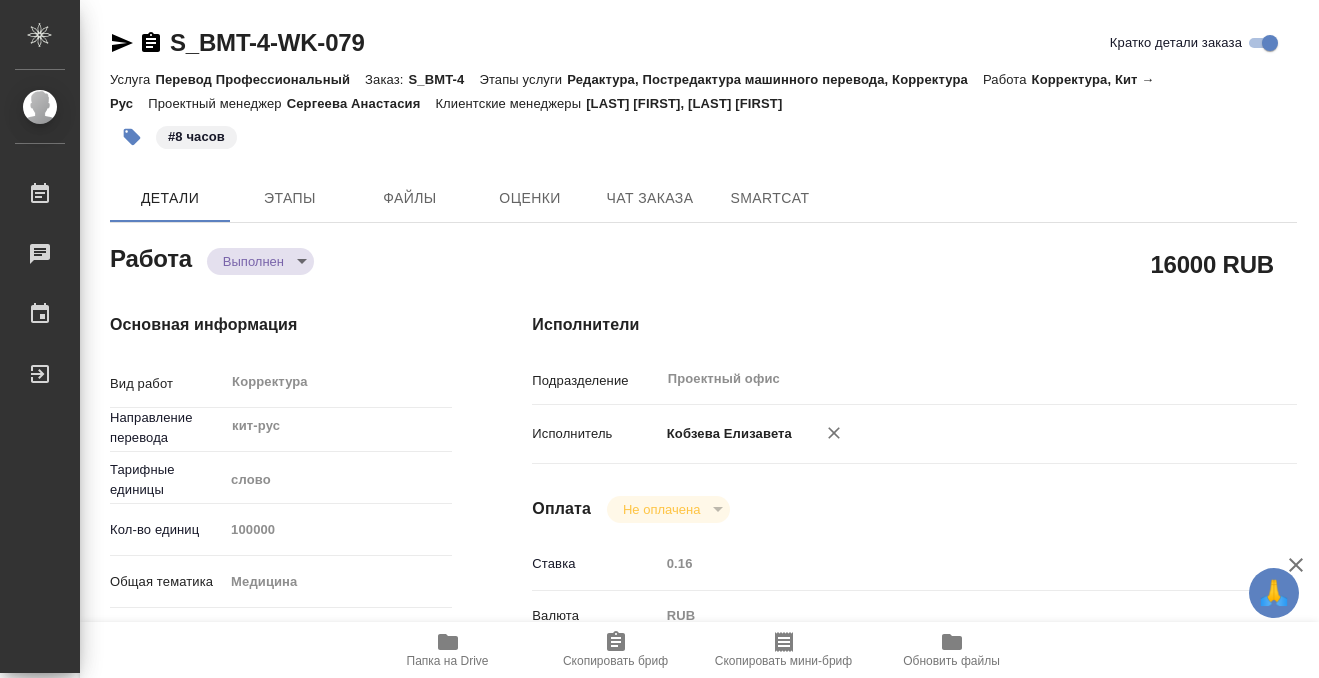 scroll, scrollTop: 0, scrollLeft: 0, axis: both 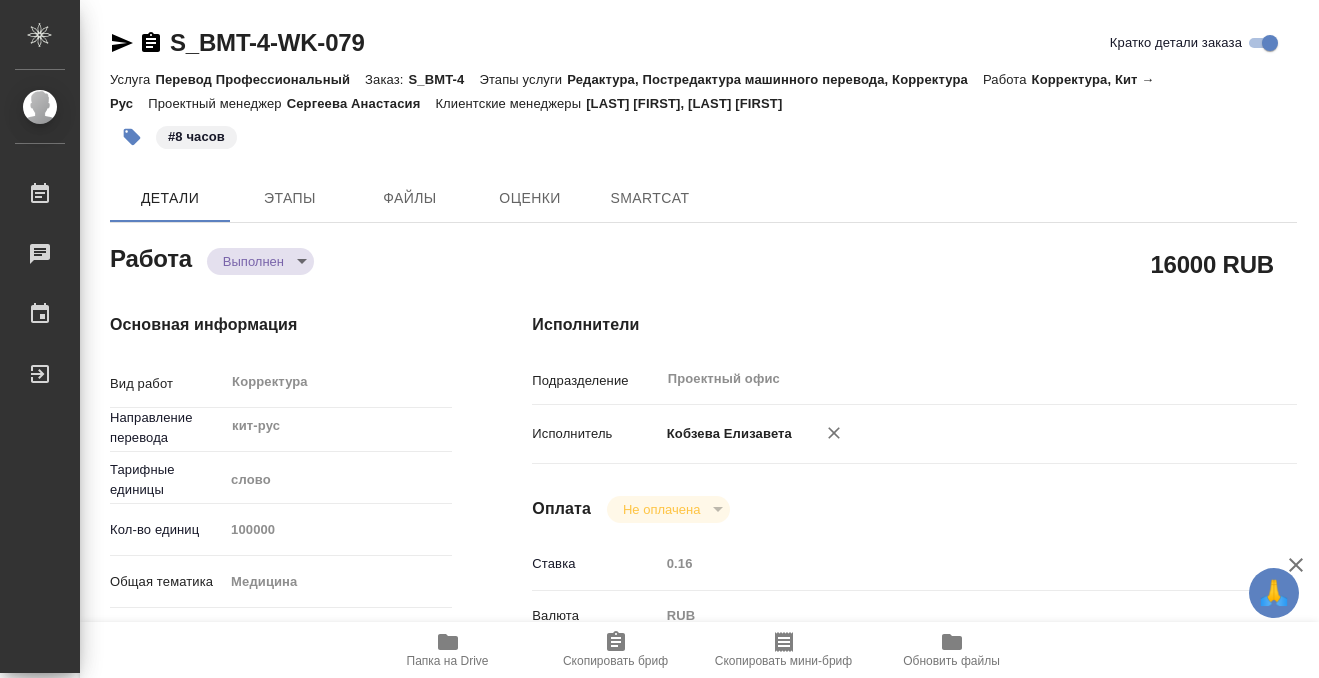 type on "x" 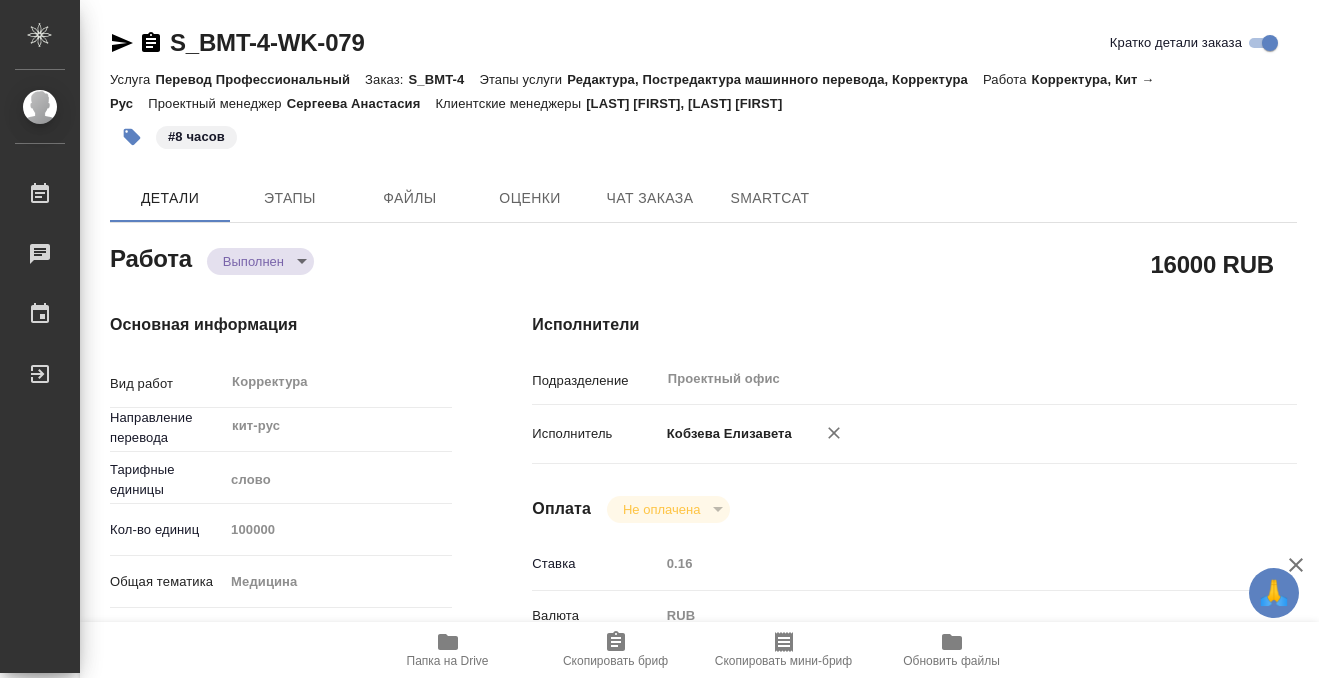 type on "x" 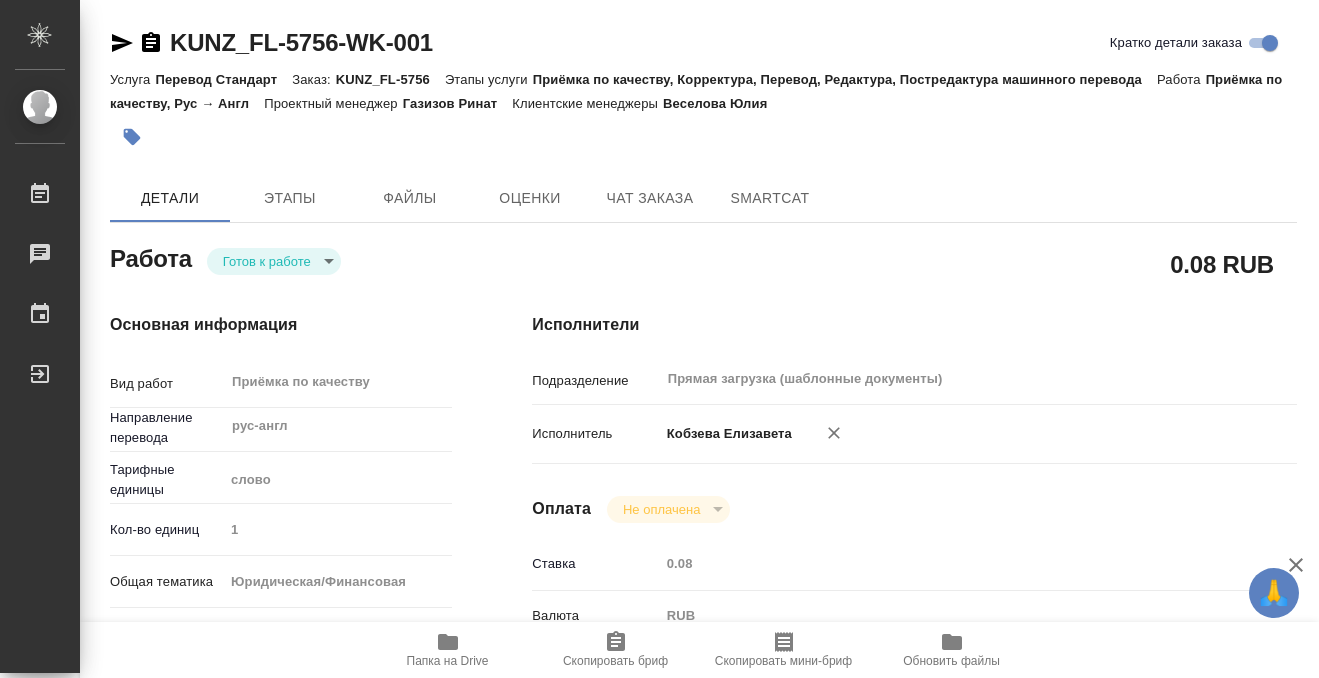 scroll, scrollTop: 0, scrollLeft: 0, axis: both 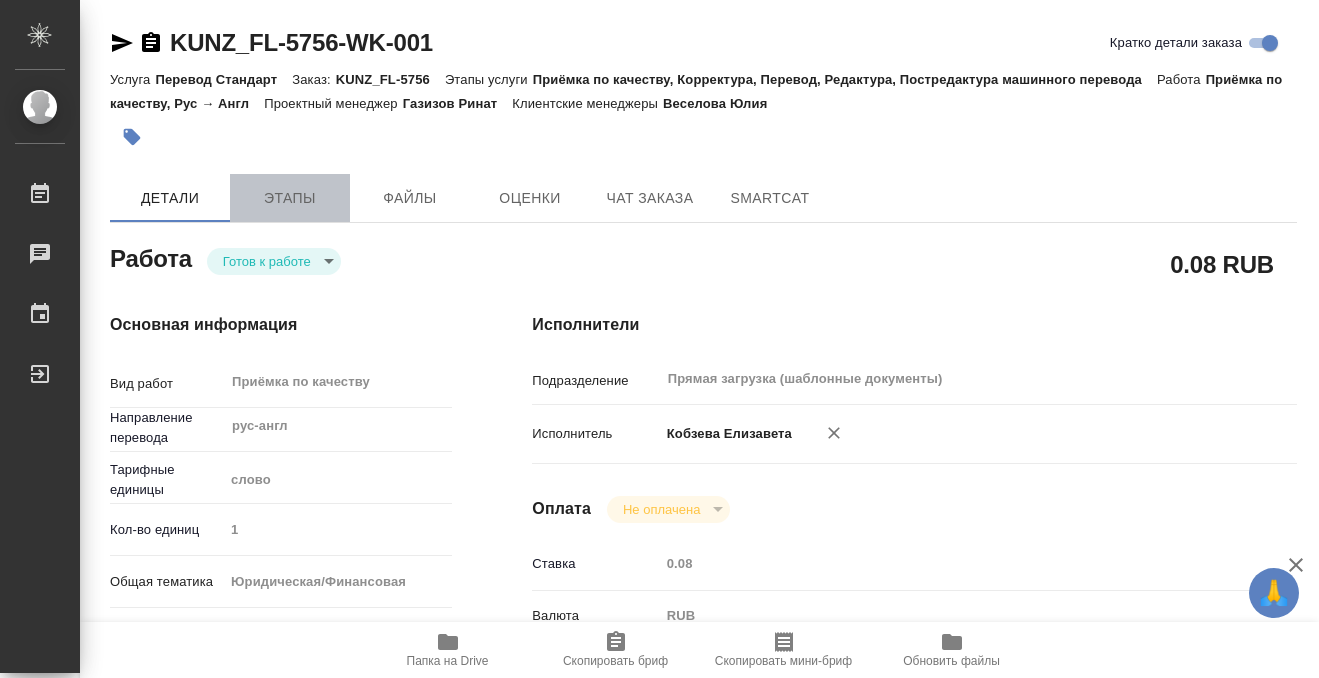 click on "Этапы" at bounding box center (290, 198) 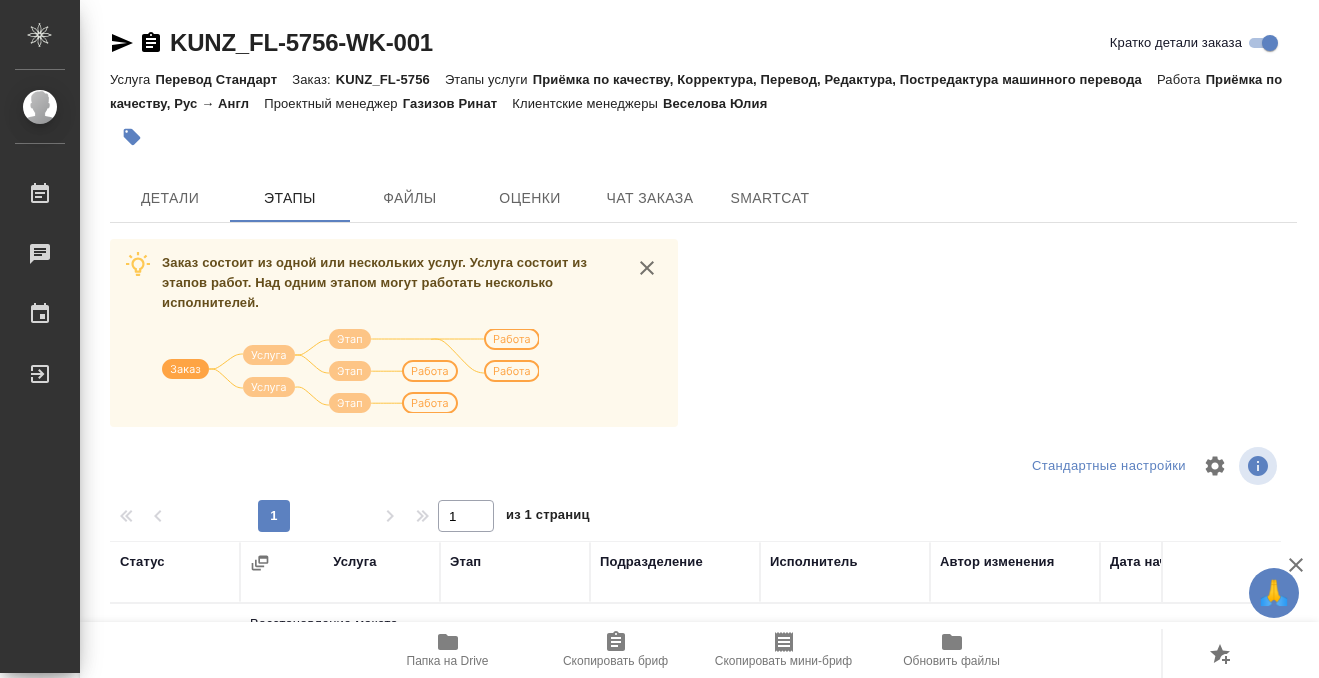scroll, scrollTop: 364, scrollLeft: 0, axis: vertical 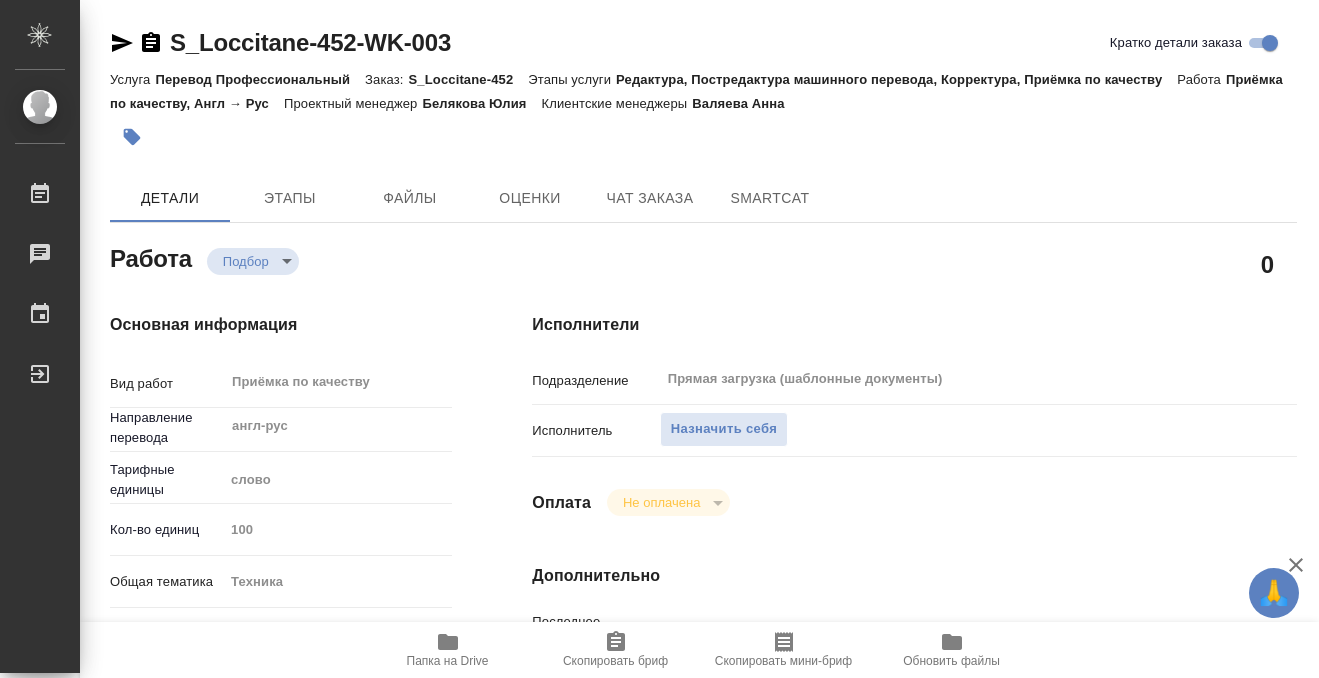 click on "Назначить себя" at bounding box center [724, 429] 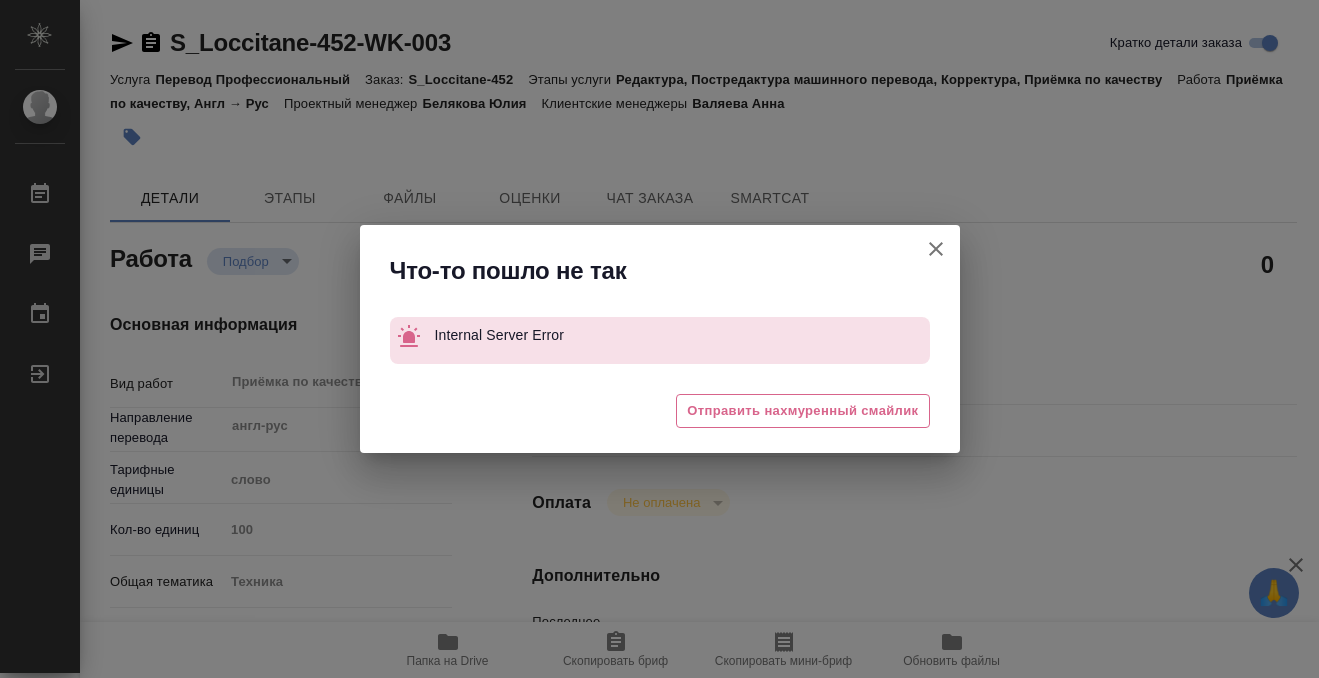 click on "Кратко детали заказа" at bounding box center [936, 249] 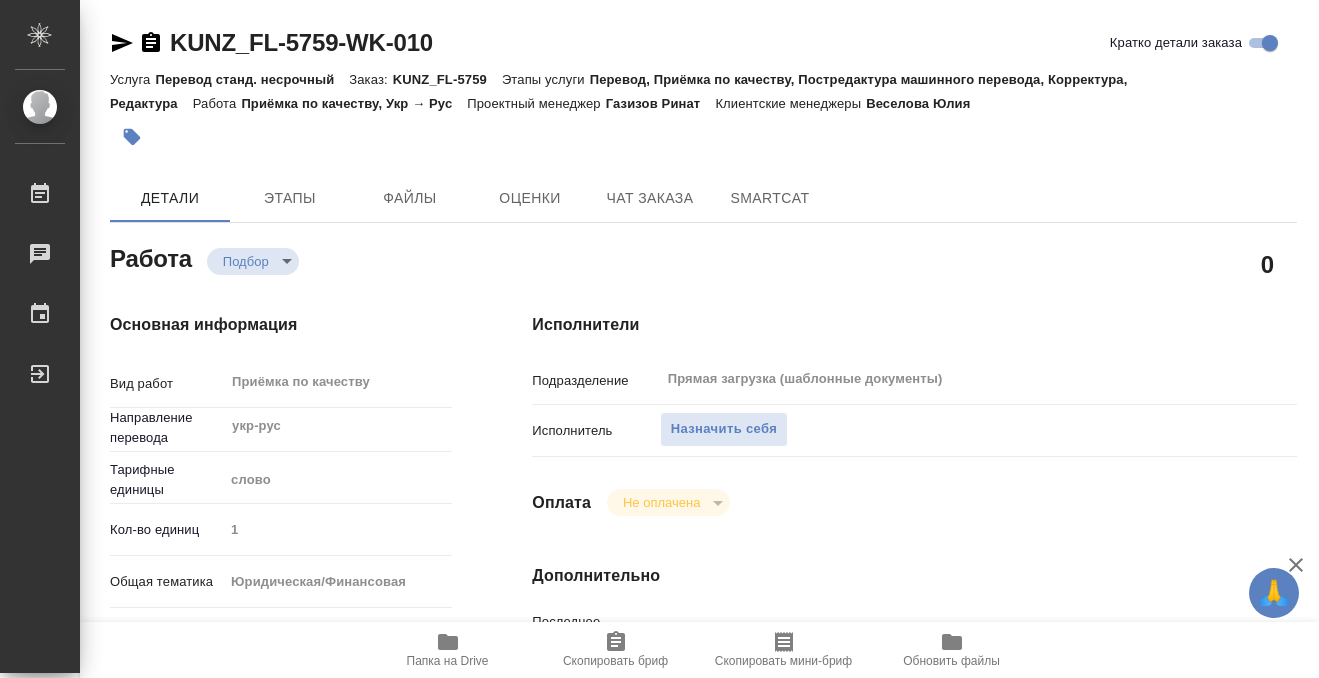 drag, startPoint x: 710, startPoint y: 428, endPoint x: 710, endPoint y: 304, distance: 124 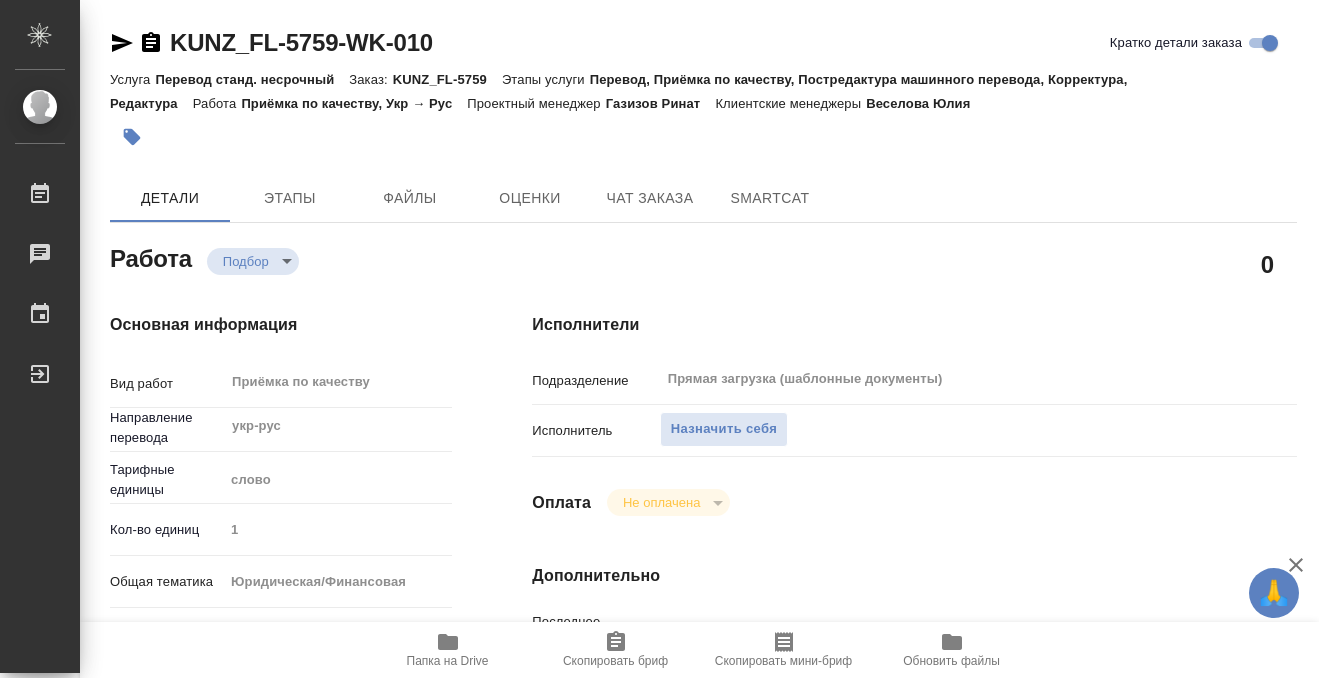 scroll, scrollTop: 0, scrollLeft: 0, axis: both 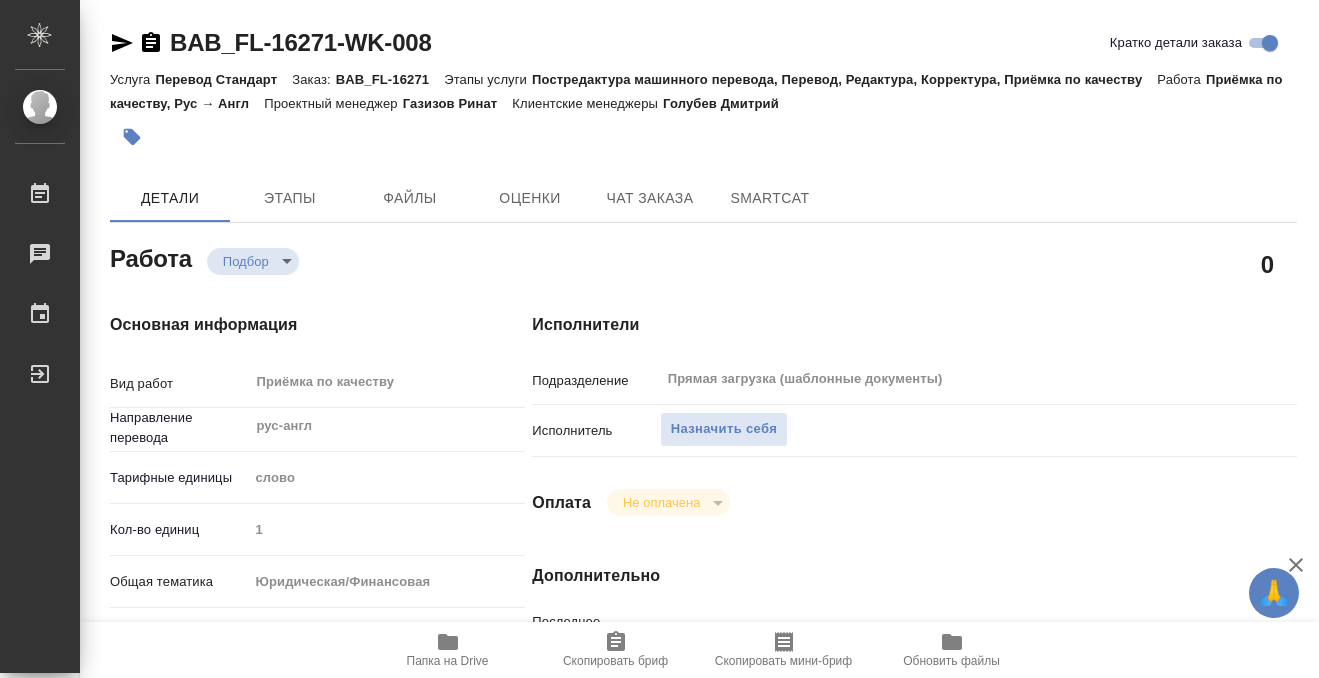 click on "Назначить себя" at bounding box center (724, 429) 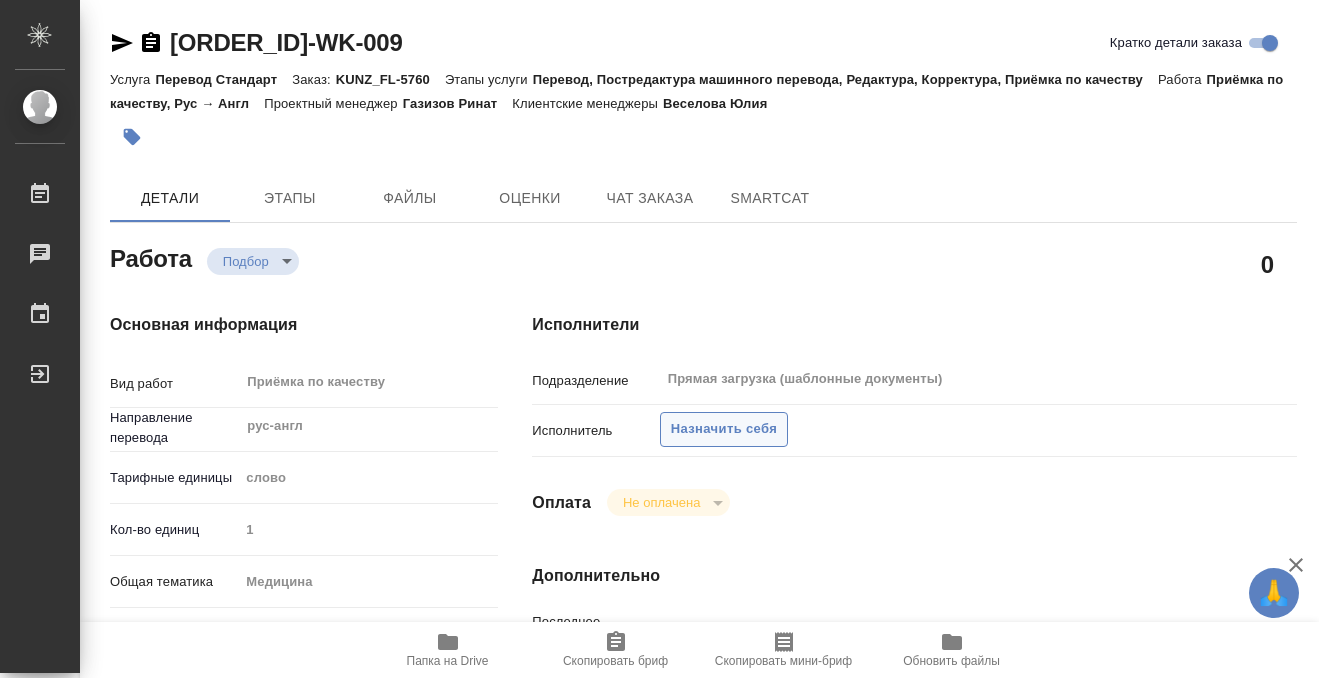 click on "Назначить себя" at bounding box center (724, 429) 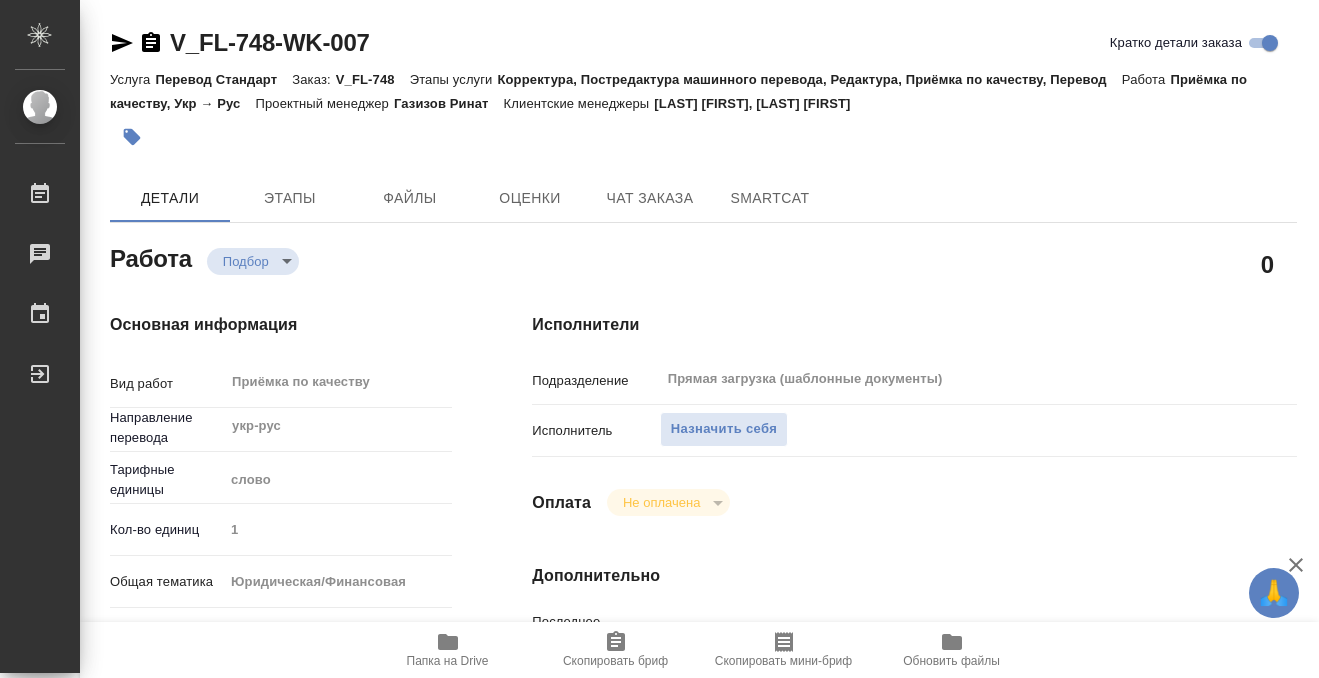scroll, scrollTop: 0, scrollLeft: 0, axis: both 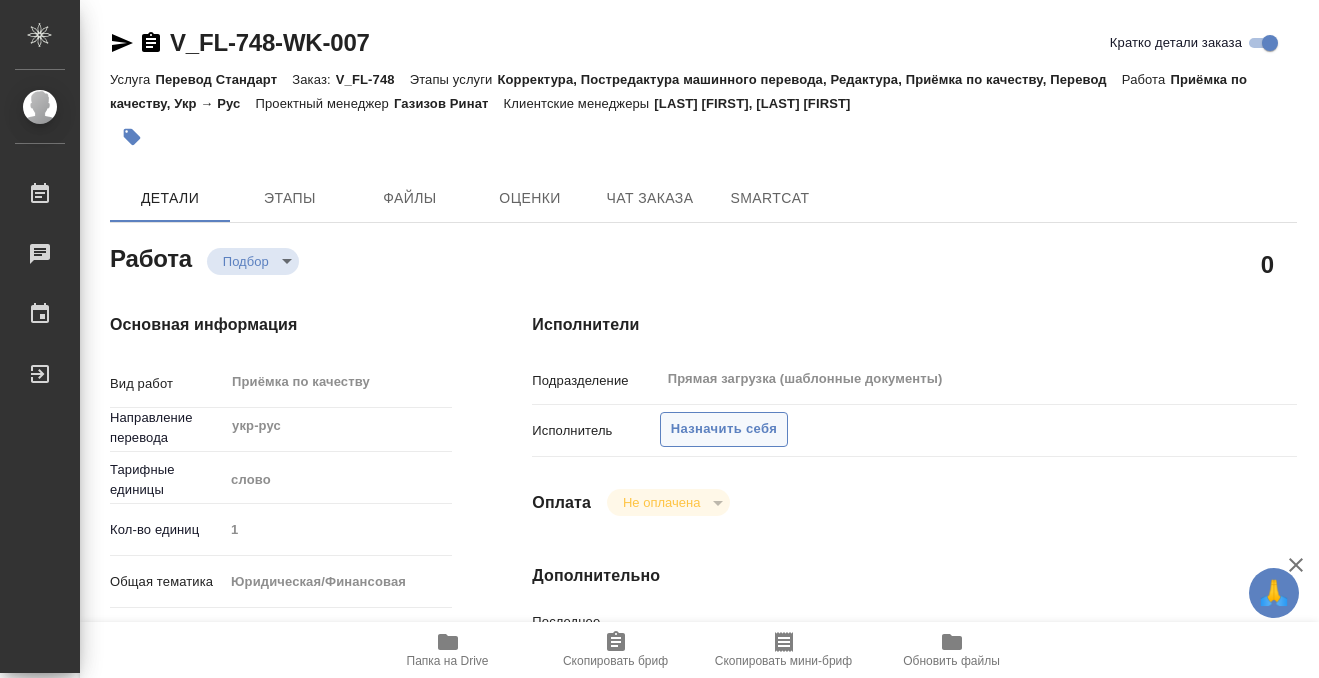 click on "Назначить себя" at bounding box center [724, 429] 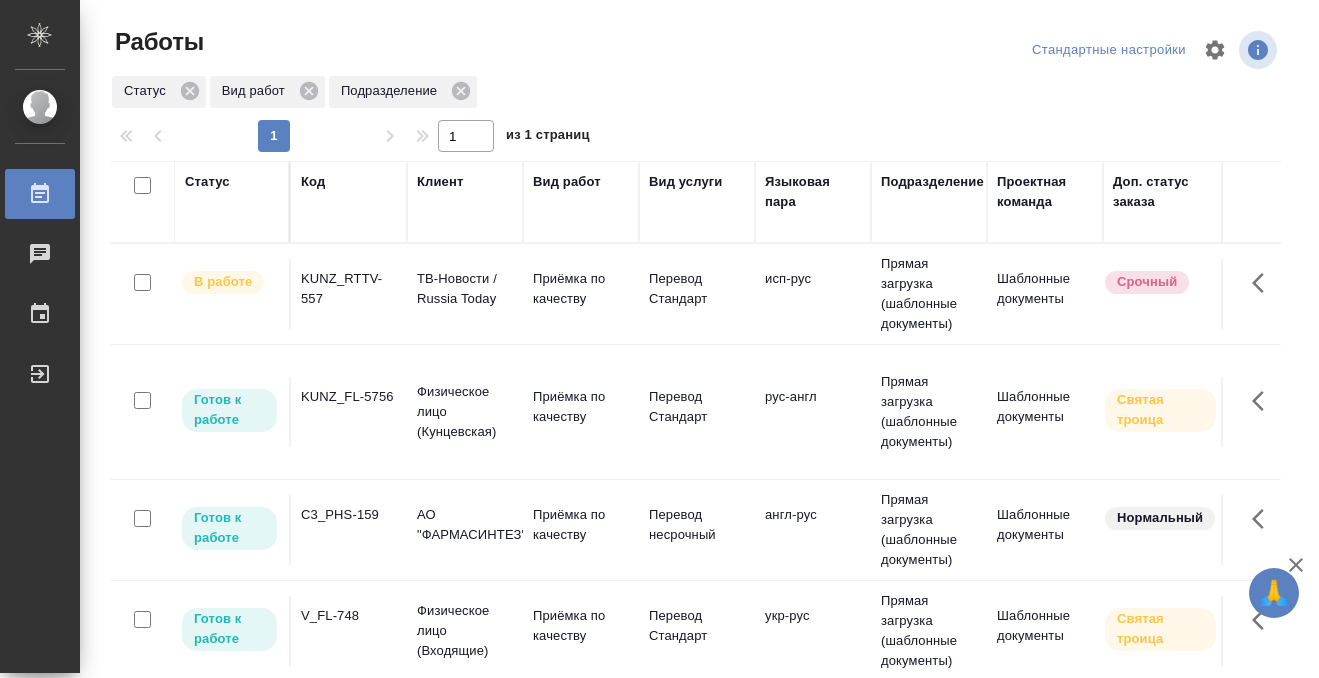 scroll, scrollTop: 0, scrollLeft: 0, axis: both 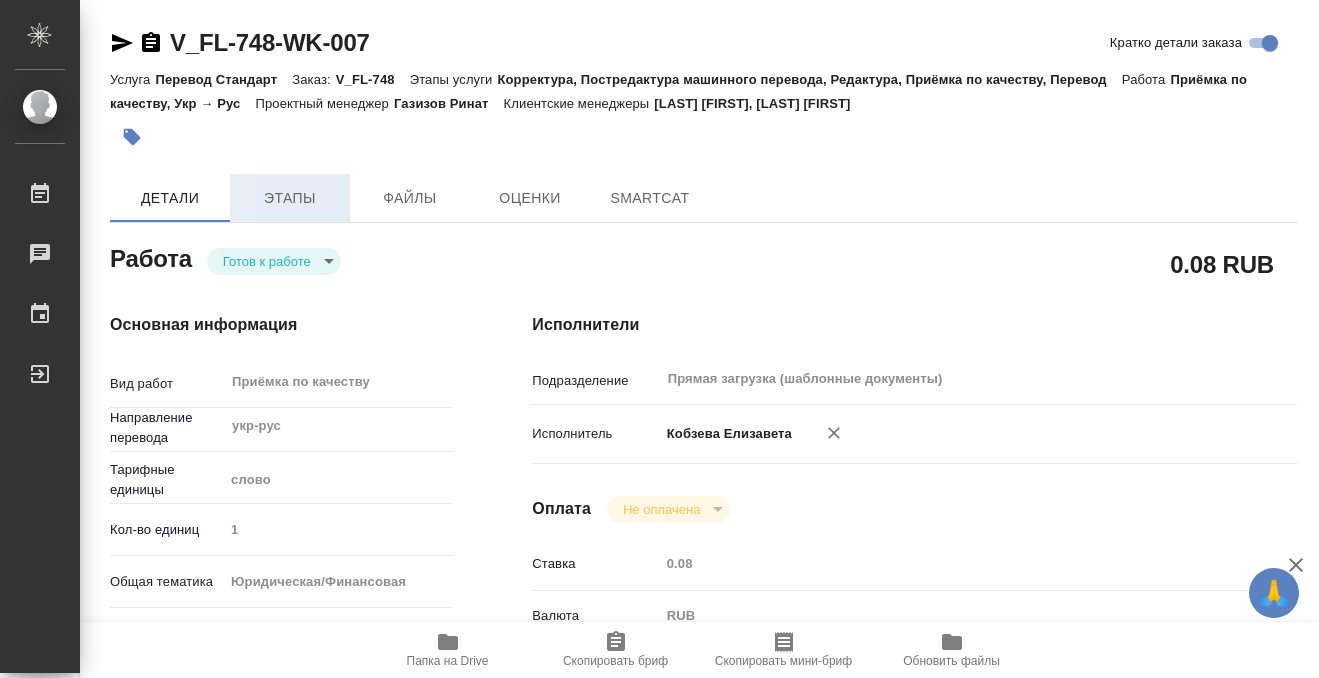 type on "x" 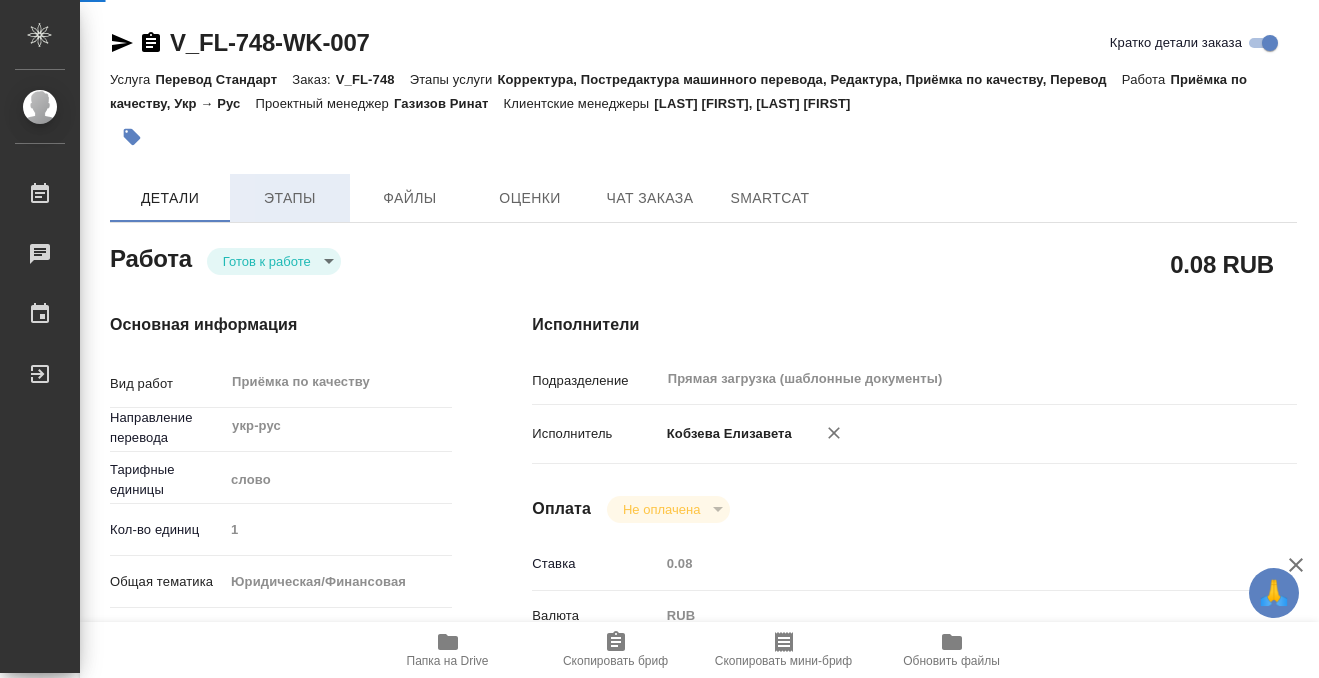 type on "x" 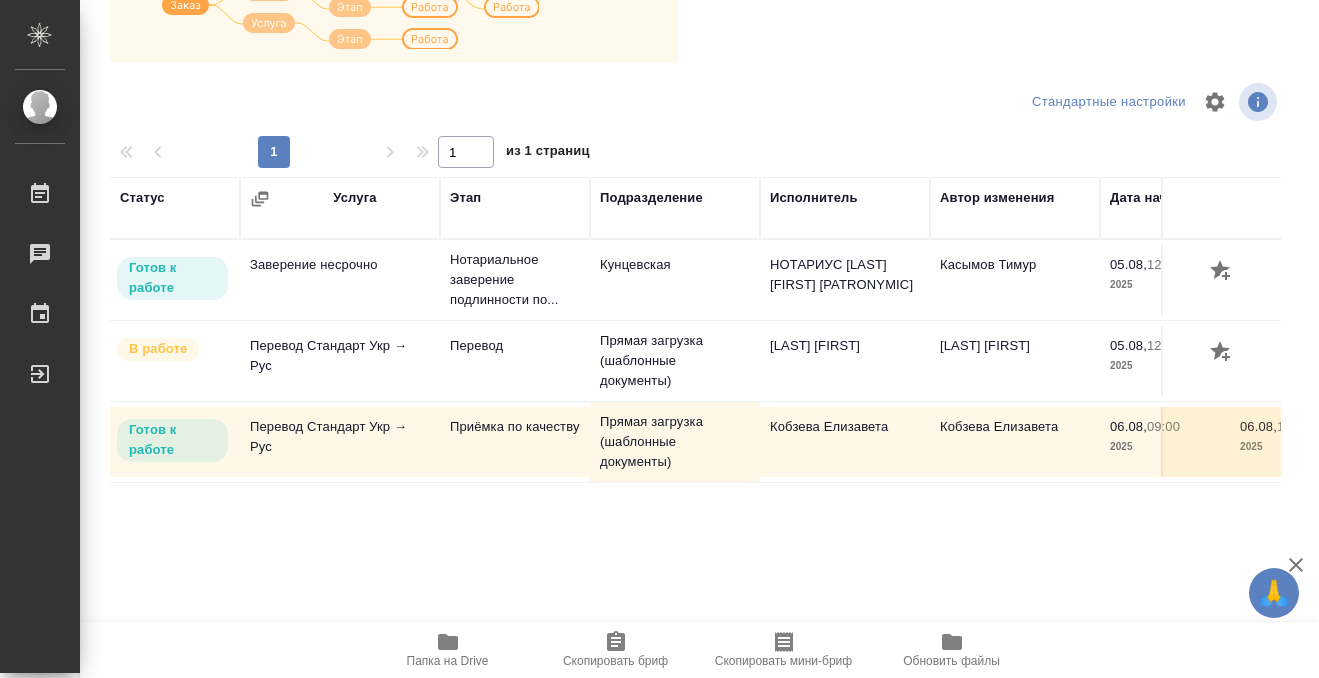 scroll, scrollTop: 0, scrollLeft: 0, axis: both 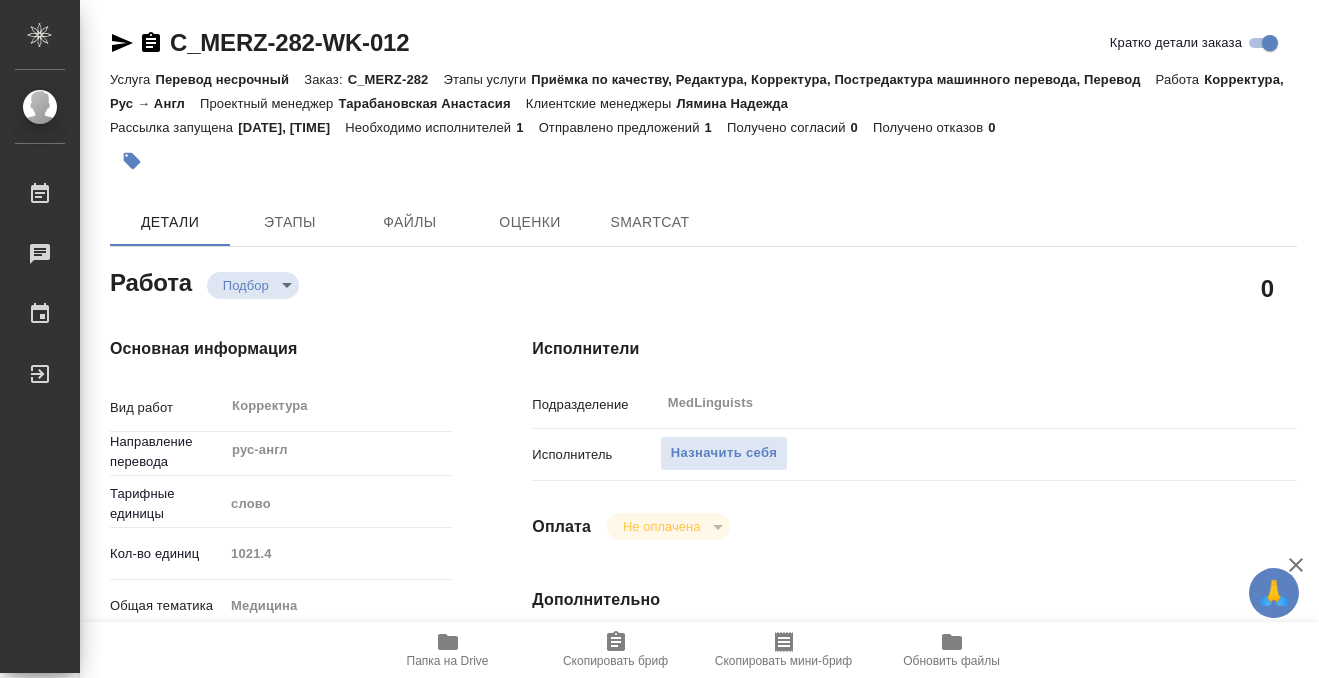 type on "x" 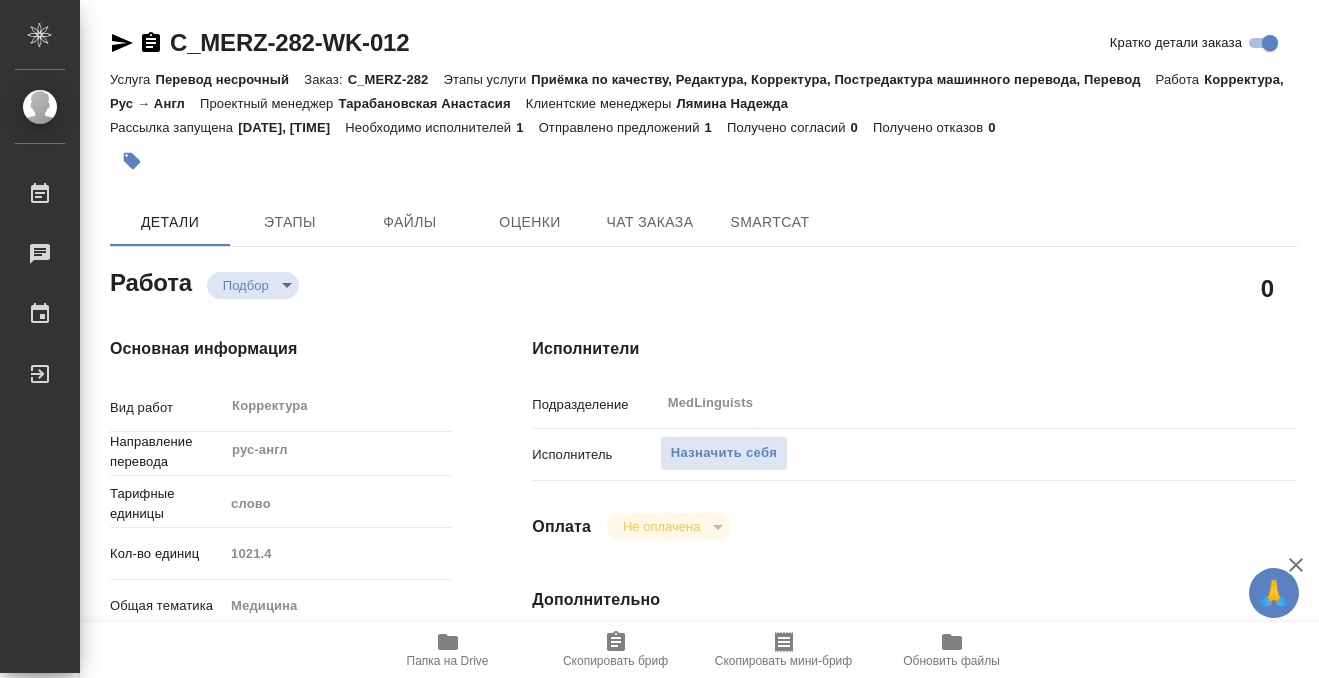 type on "x" 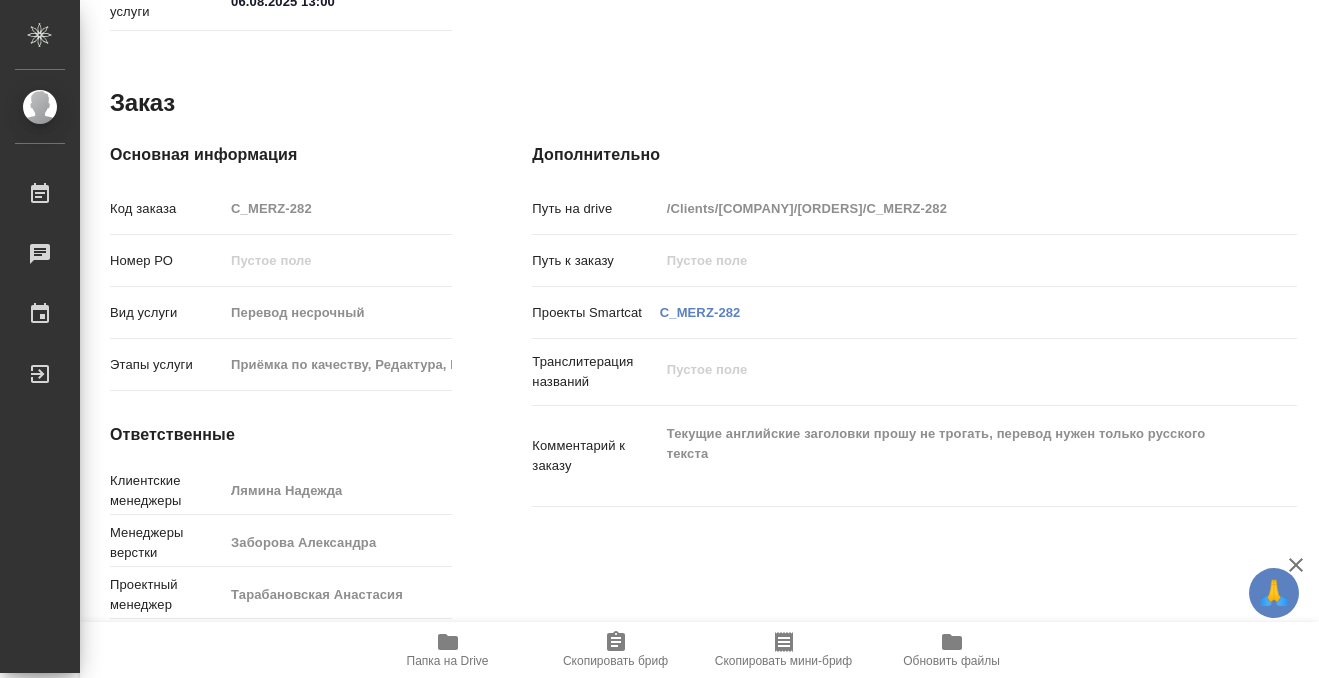 scroll, scrollTop: 1092, scrollLeft: 0, axis: vertical 